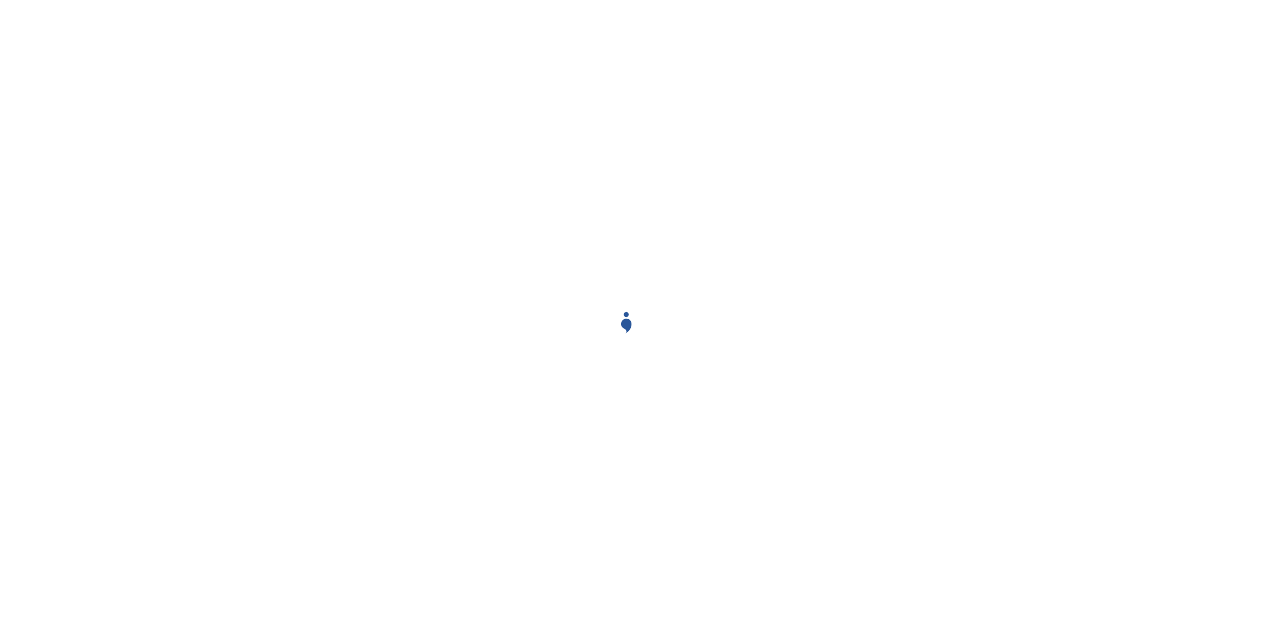 scroll, scrollTop: 0, scrollLeft: 0, axis: both 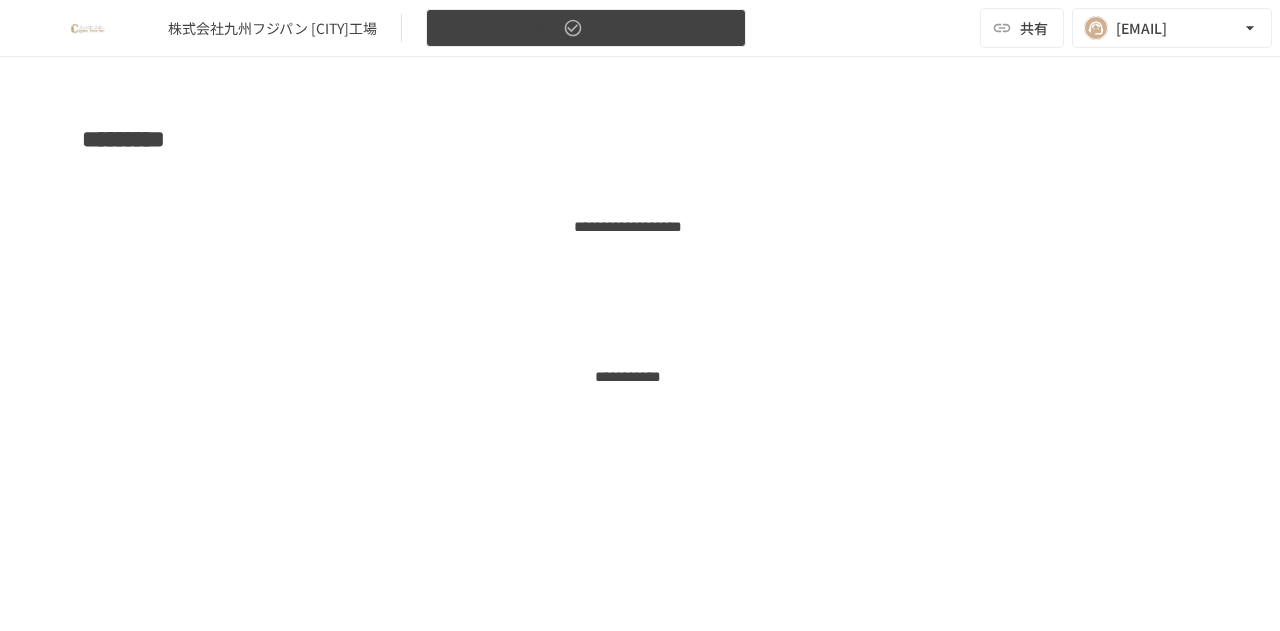 click on "テストページ_会社" at bounding box center (586, 28) 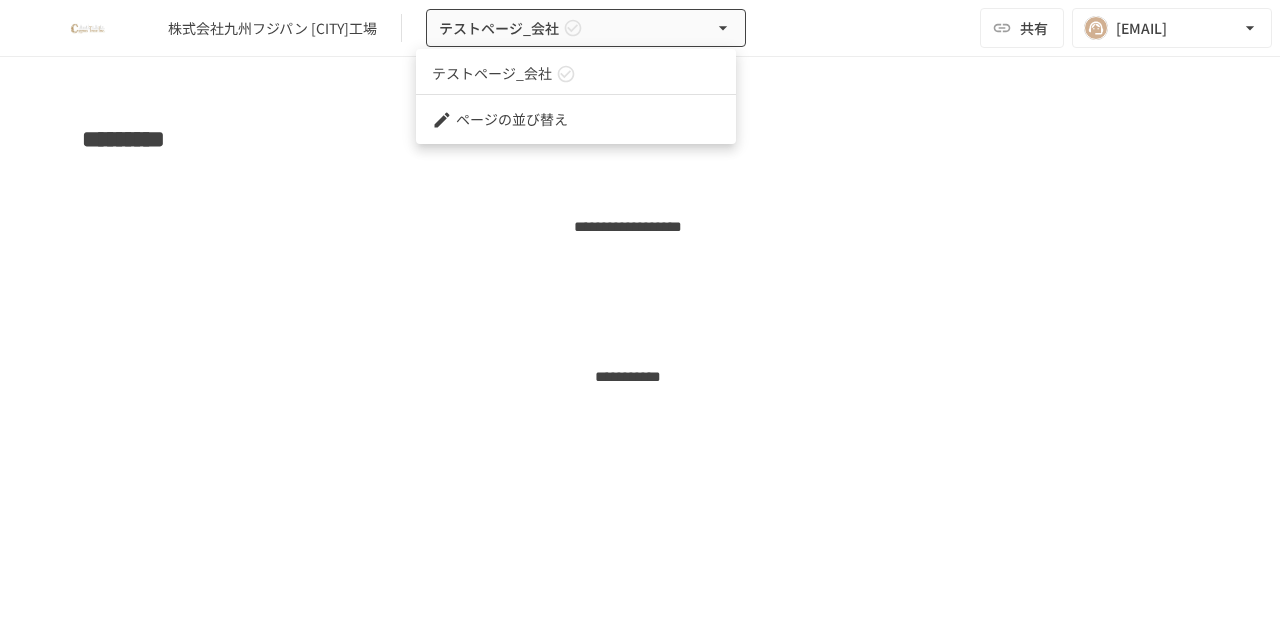 click on "テストページ_会社" at bounding box center (576, 73) 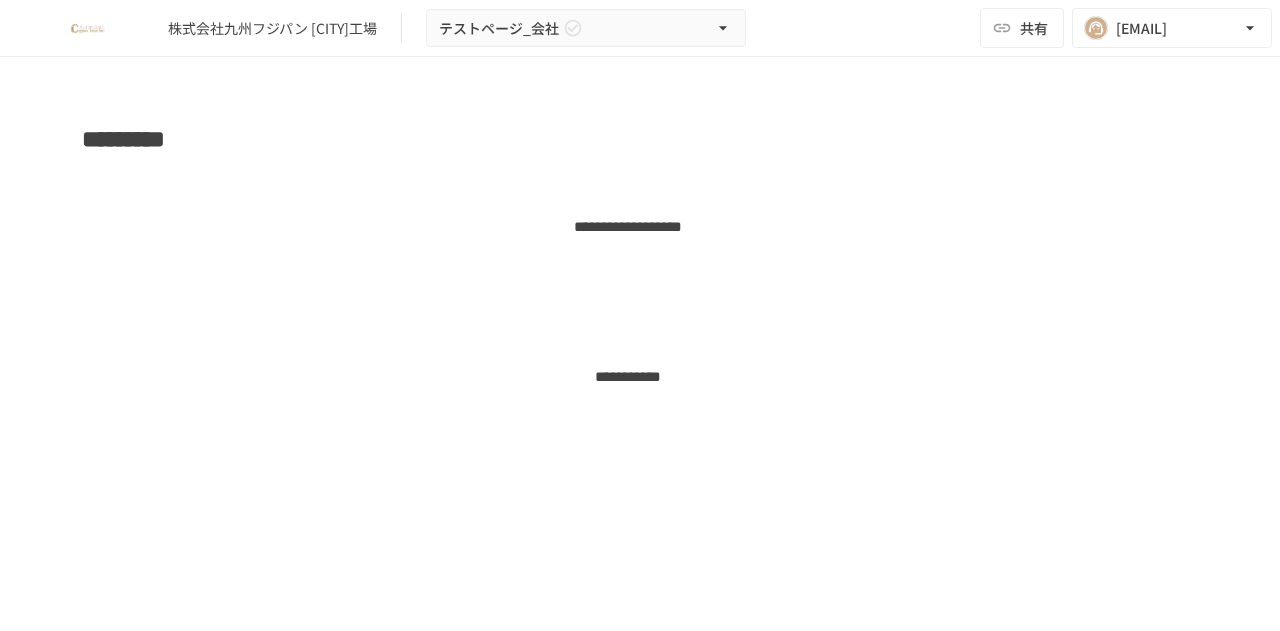 click at bounding box center [88, 28] 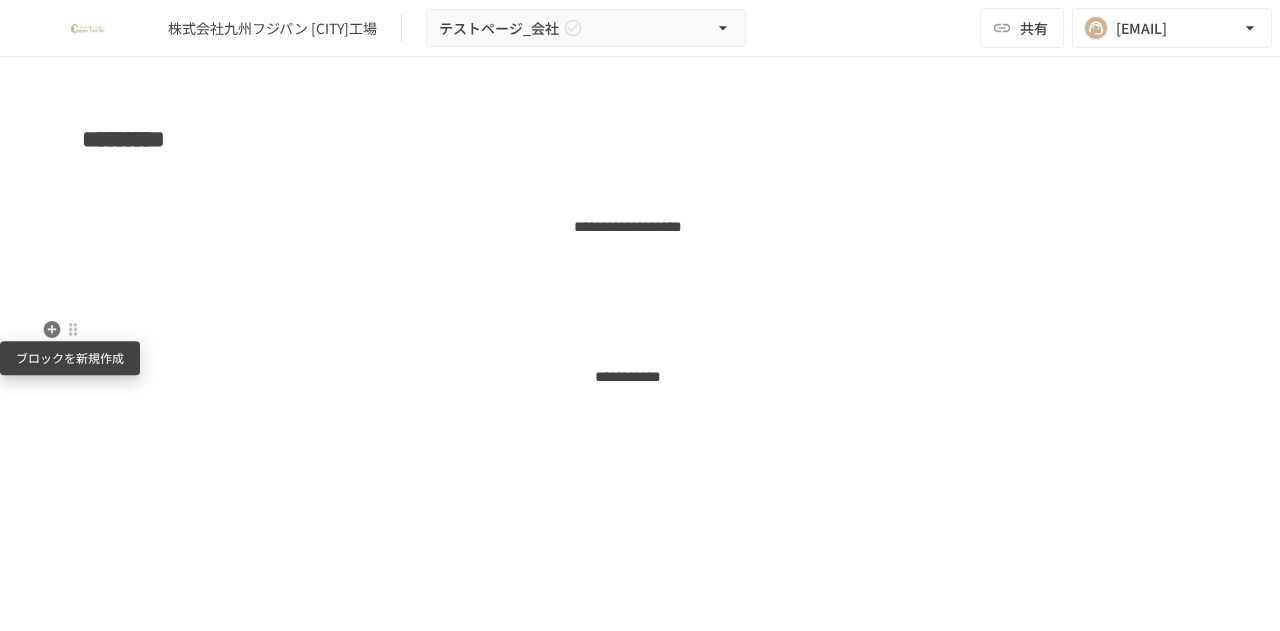 click 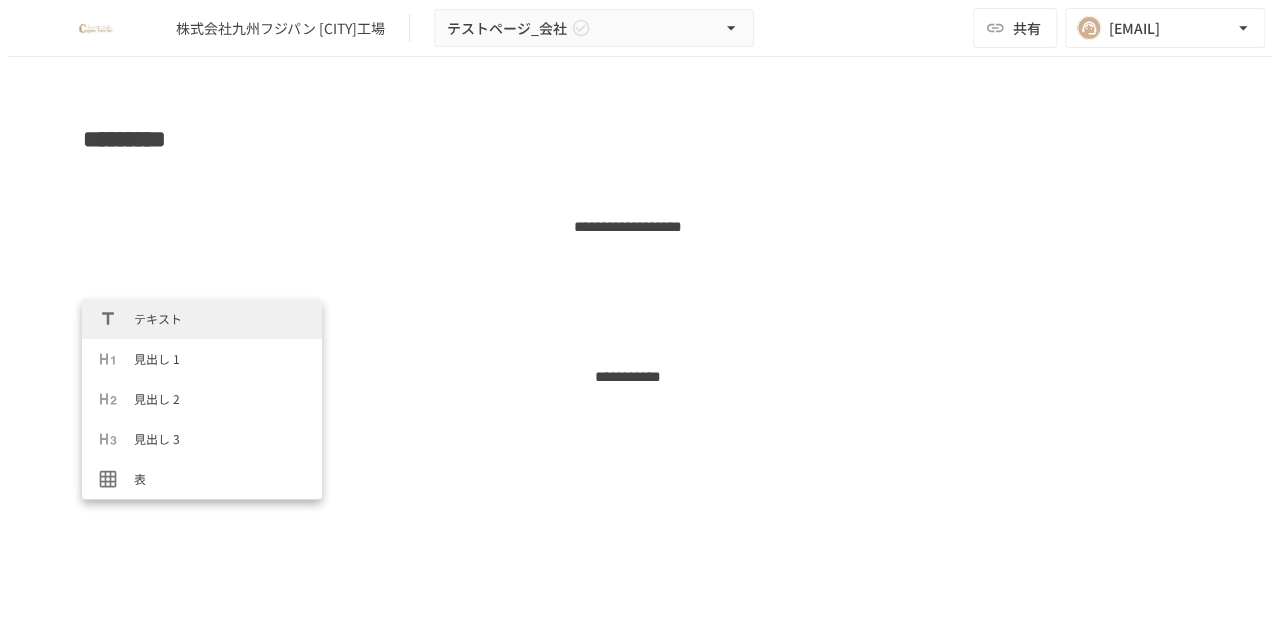 scroll, scrollTop: 333, scrollLeft: 0, axis: vertical 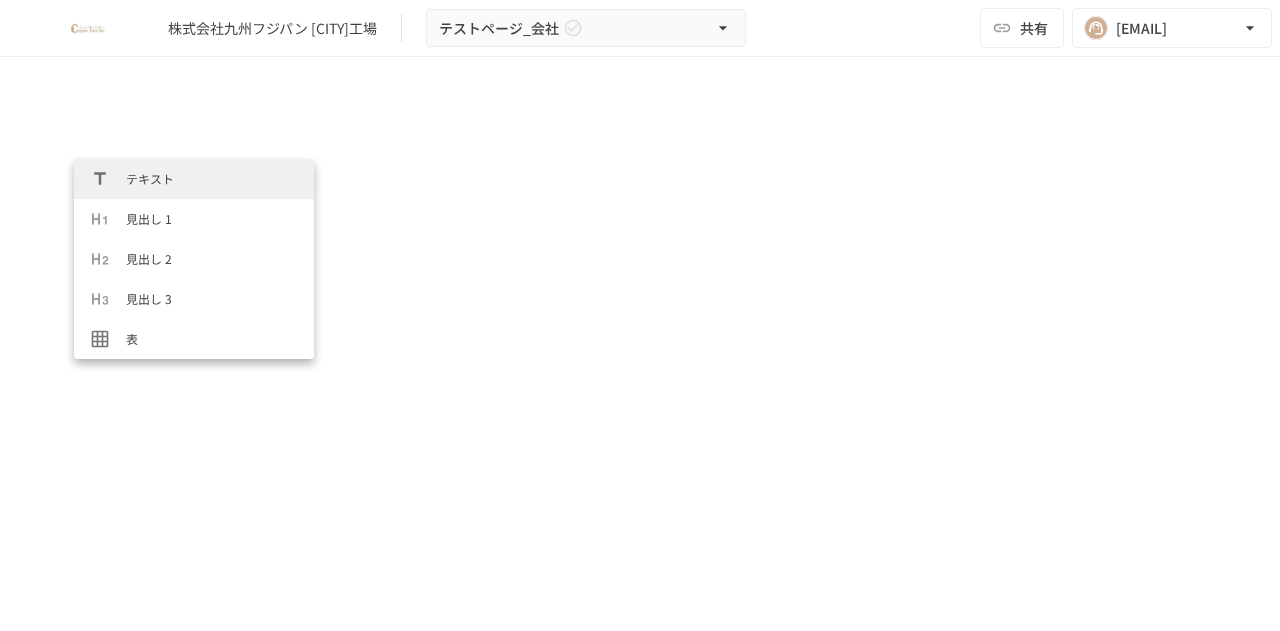 type 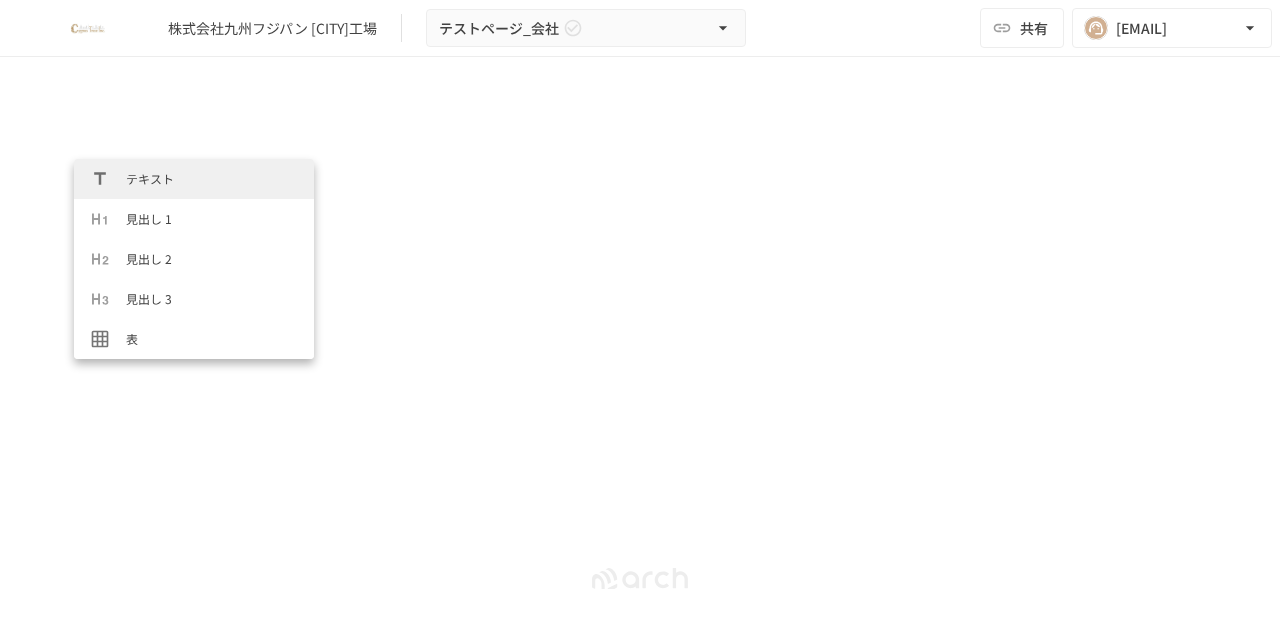 click on "********* ** ******* ********* ** *********" at bounding box center [640, -27] 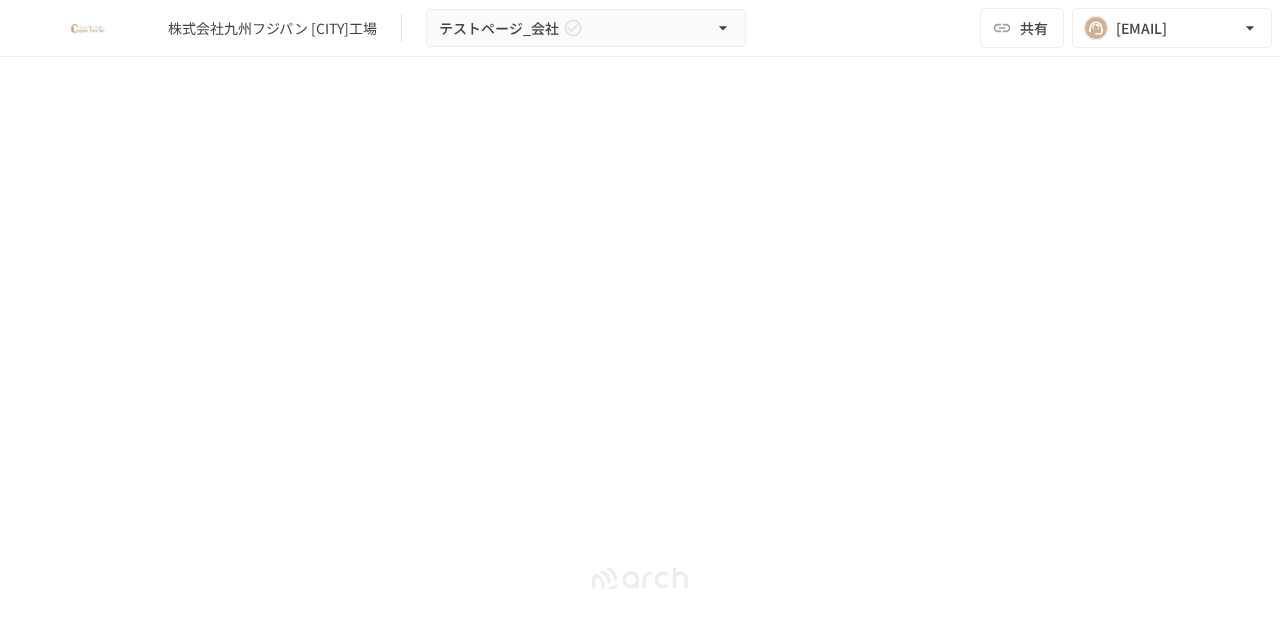 scroll, scrollTop: 0, scrollLeft: 0, axis: both 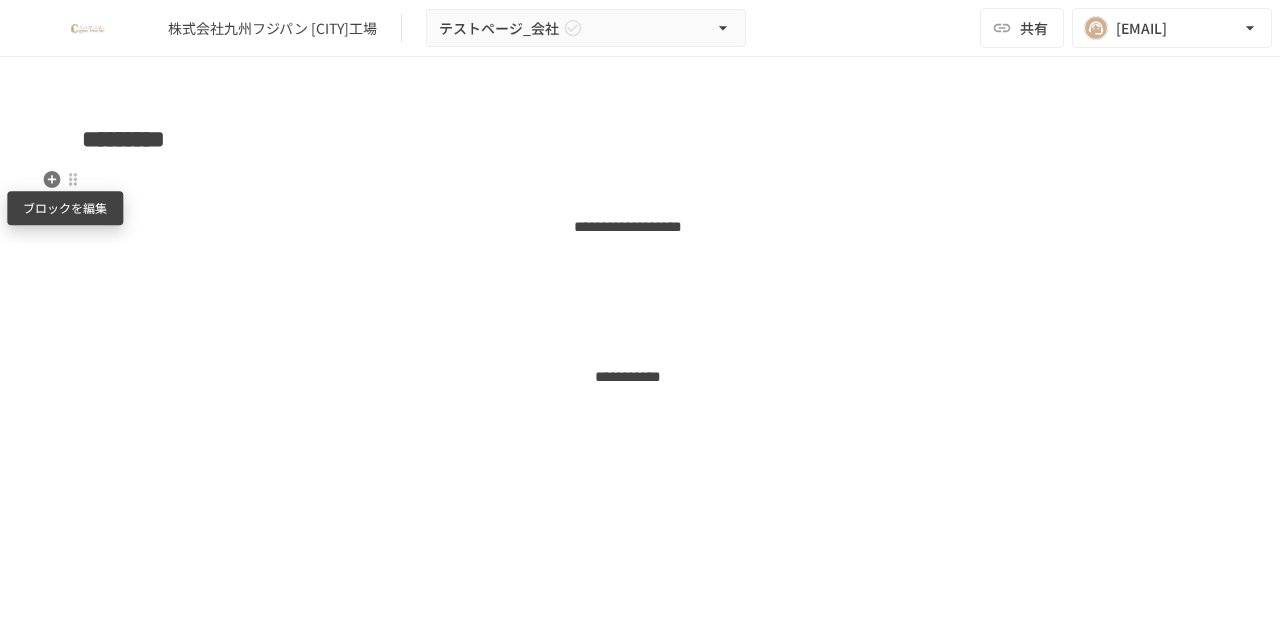 click at bounding box center [73, 179] 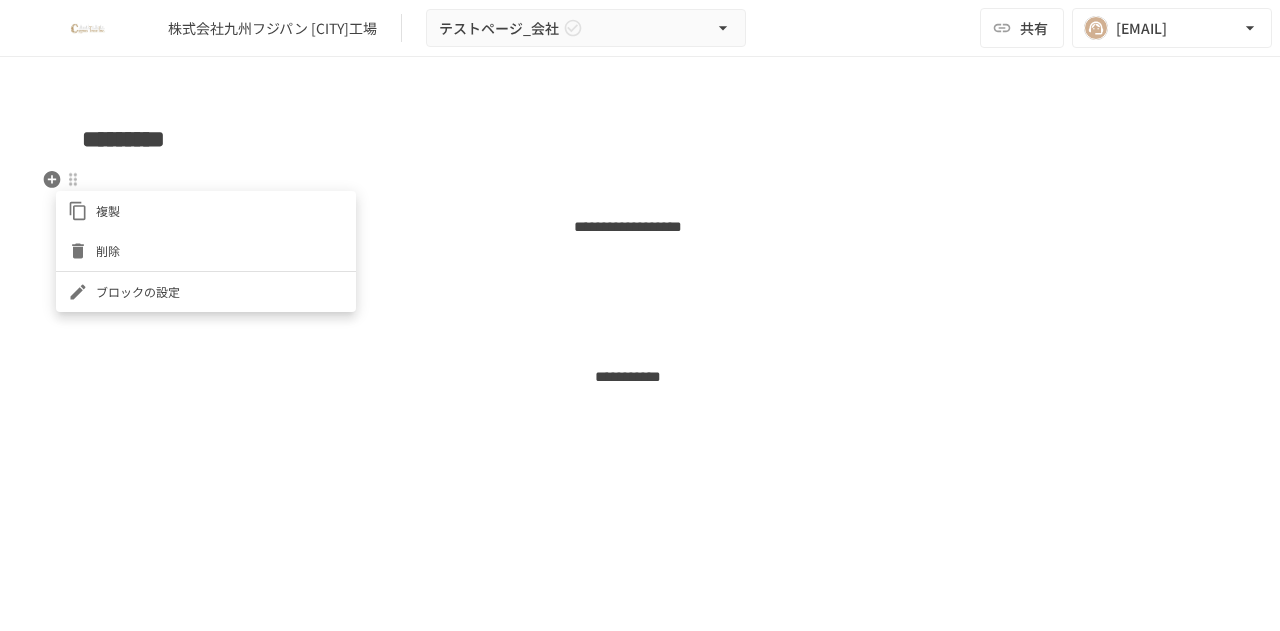 click on "ブロックの設定" at bounding box center [206, 292] 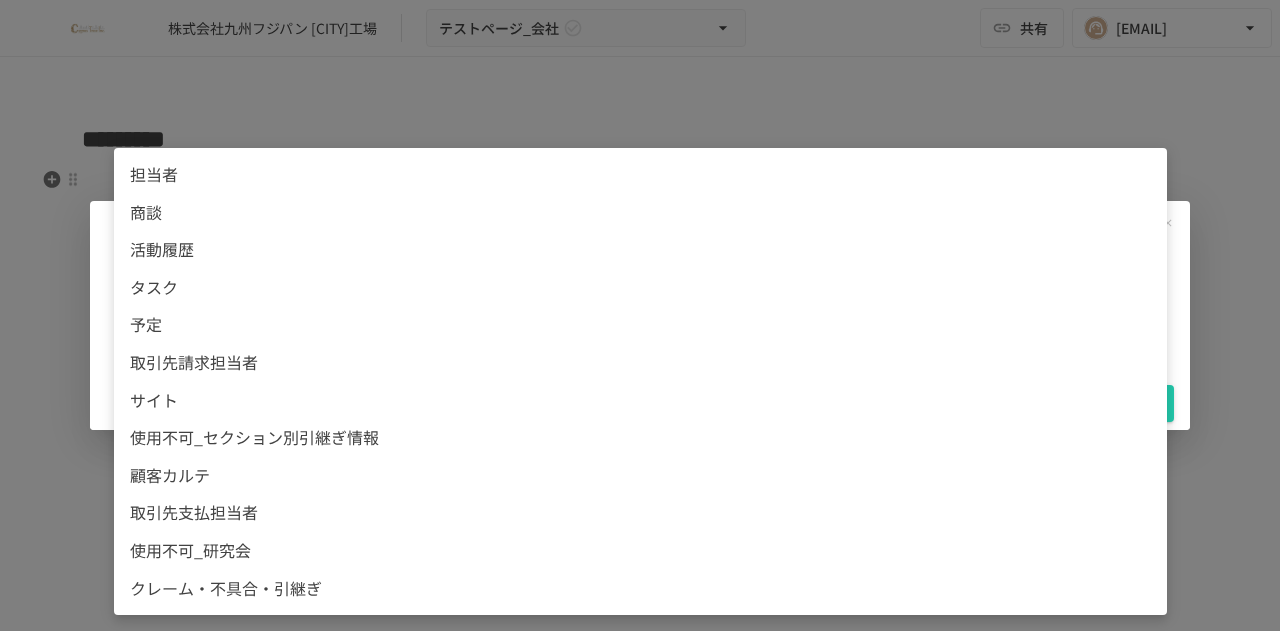 click on "株式会社九州フジパン 福岡工場 テストページ_会社 共有 norihiko.morozumi@geniee.co.jp ********* ** ******* ********* ** *********
GENIEE SFA/CRM表示設定 表示オブジェクト ​ ******** ​ キャンセル 決定 担当者 商談 活動履歴 タスク 予定 取引先請求担当者 サイト 使用不可_セクション別引継ぎ情報 顧客カルテ 取引先支払担当者 使用不可_研究会 クレーム・不具合・引継ぎ" at bounding box center (640, 294) 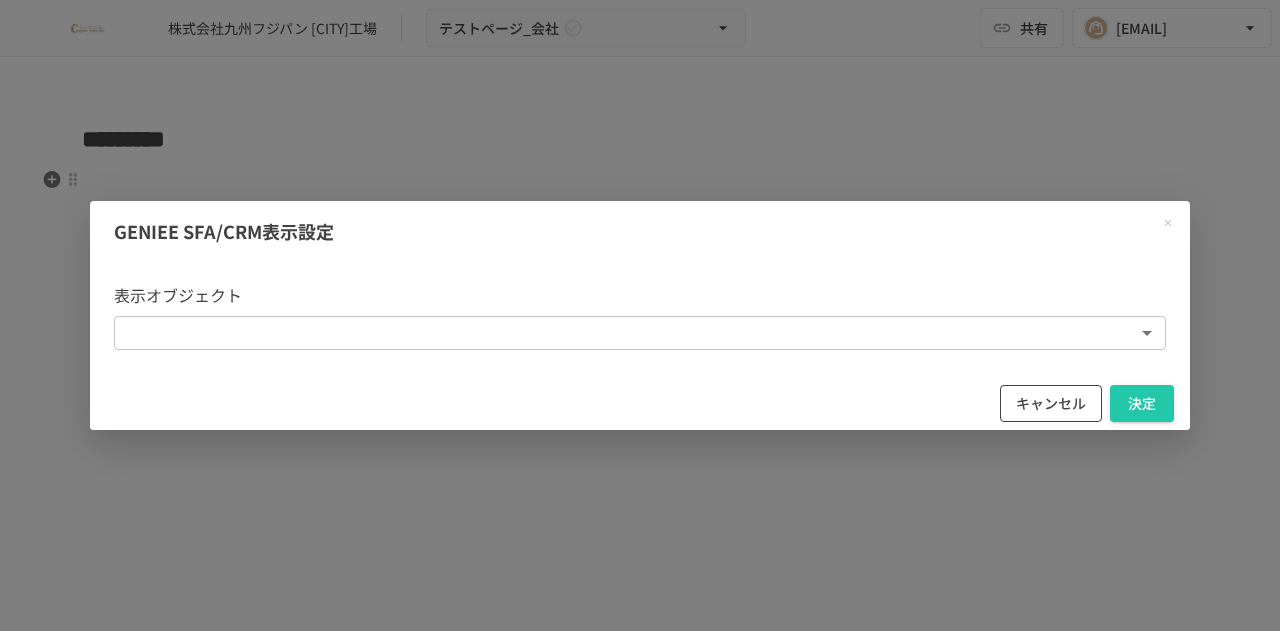 click on "キャンセル" at bounding box center [1051, 403] 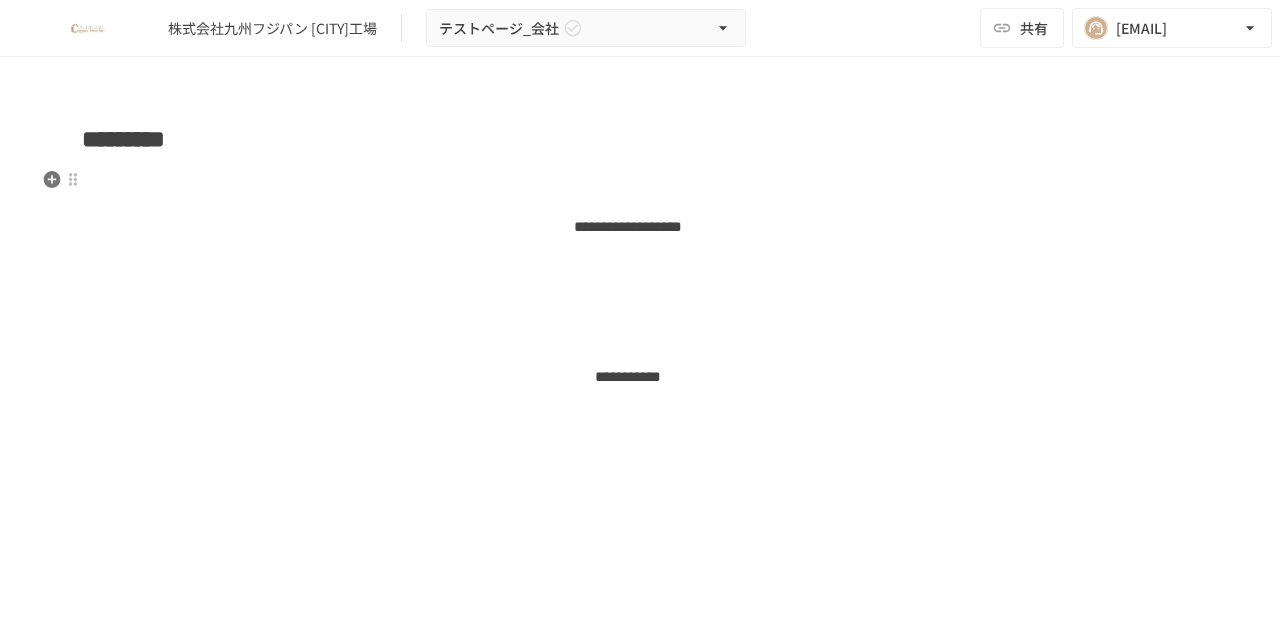 click on "** ******* *********" at bounding box center [627, 227] 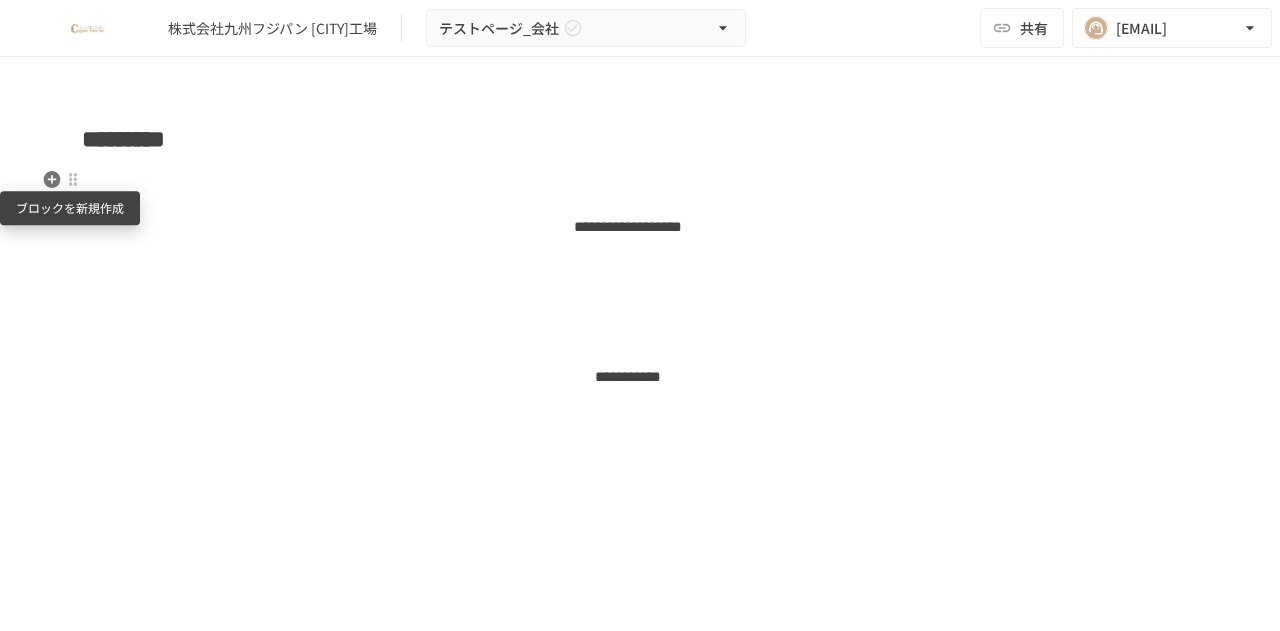 click 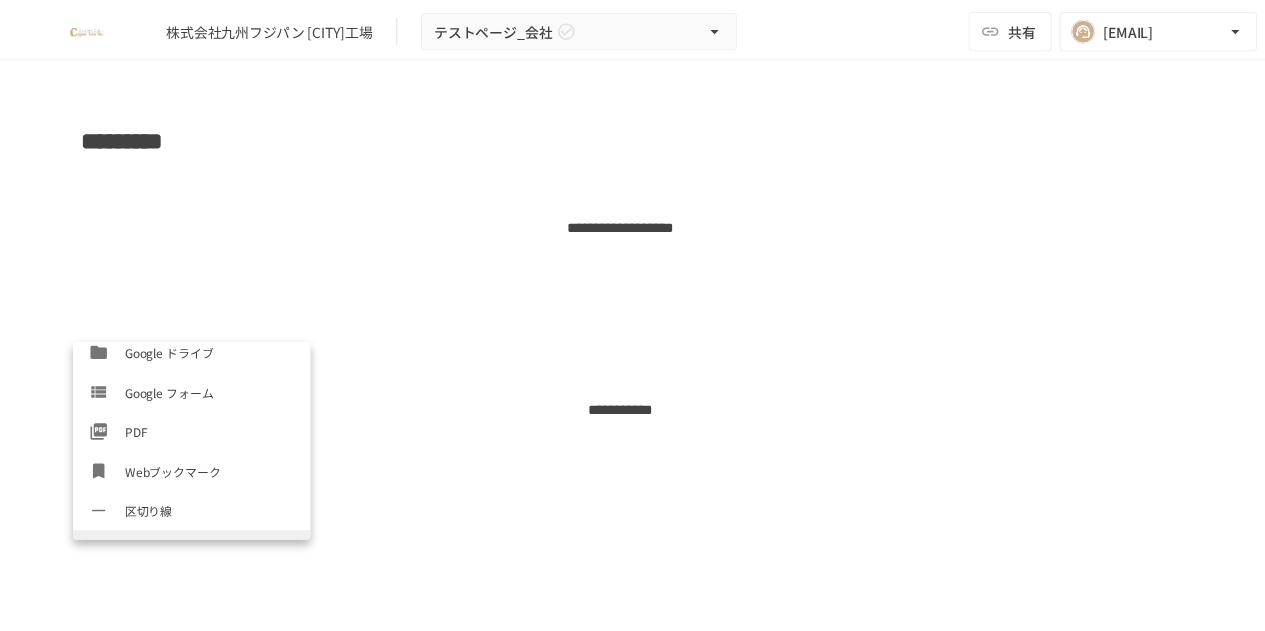 scroll, scrollTop: 880, scrollLeft: 0, axis: vertical 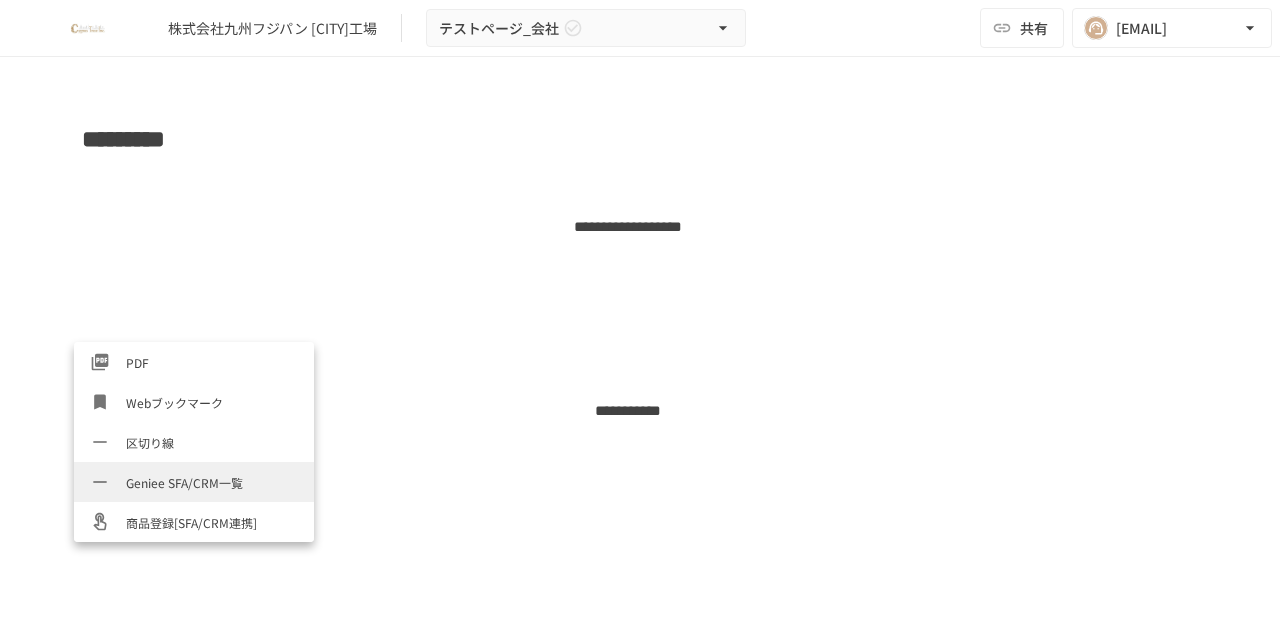 click on "Geniee SFA/CRM一覧" at bounding box center (212, 482) 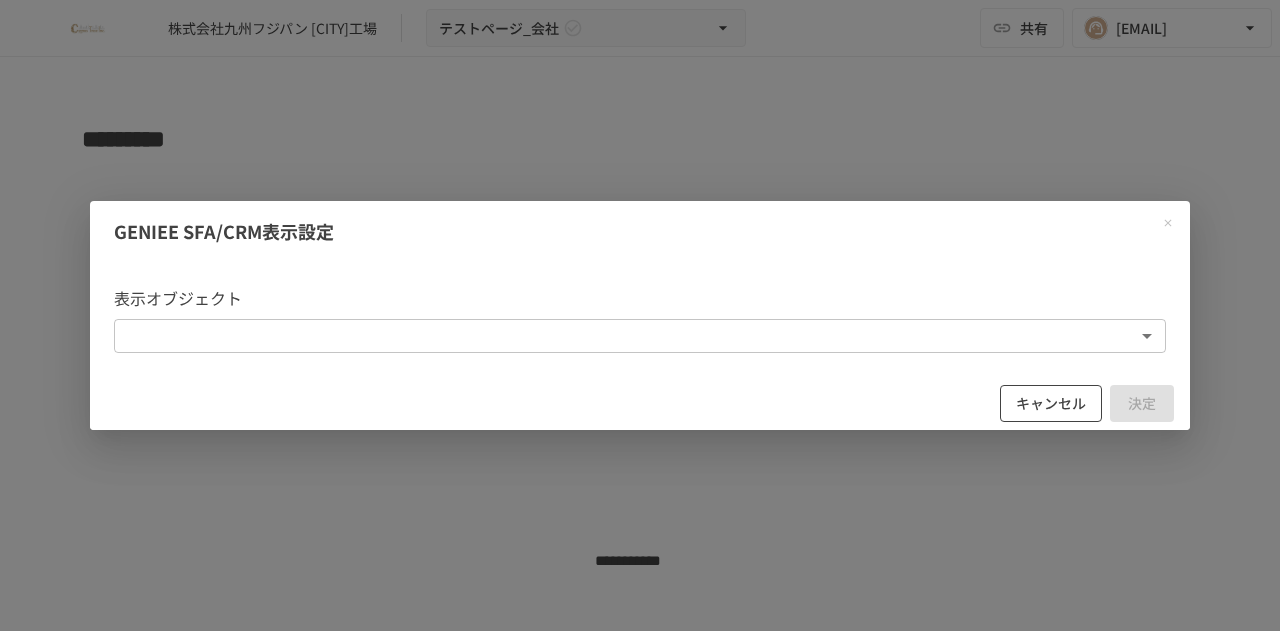 click on "キャンセル" at bounding box center [1051, 403] 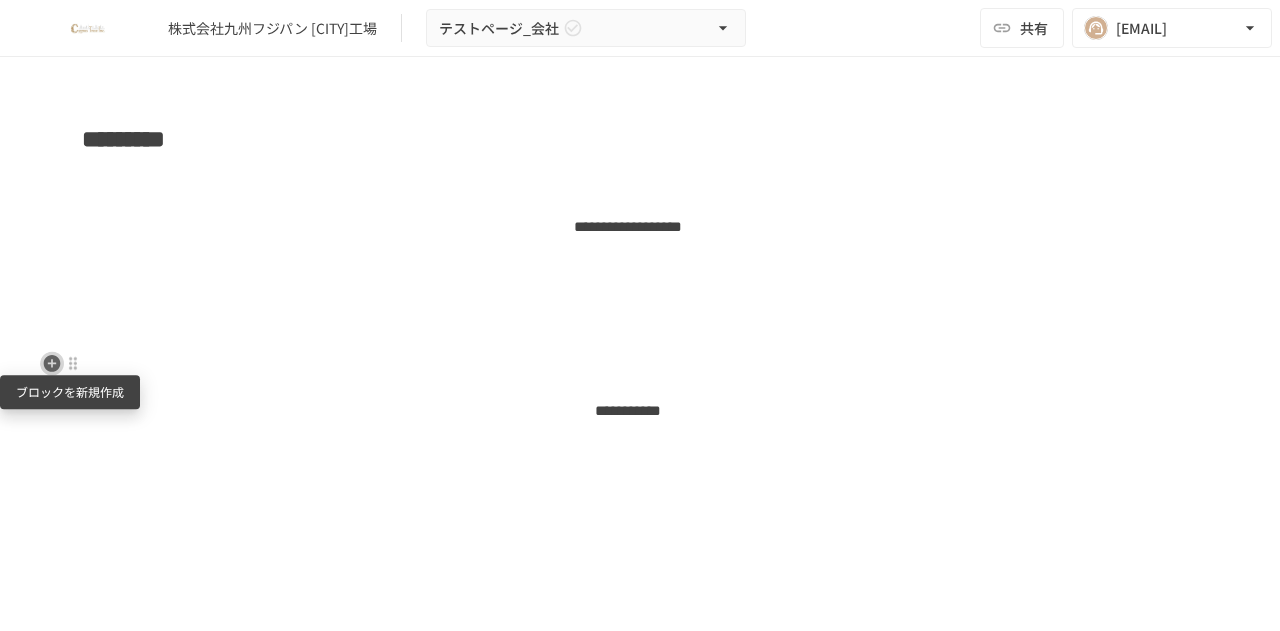 click 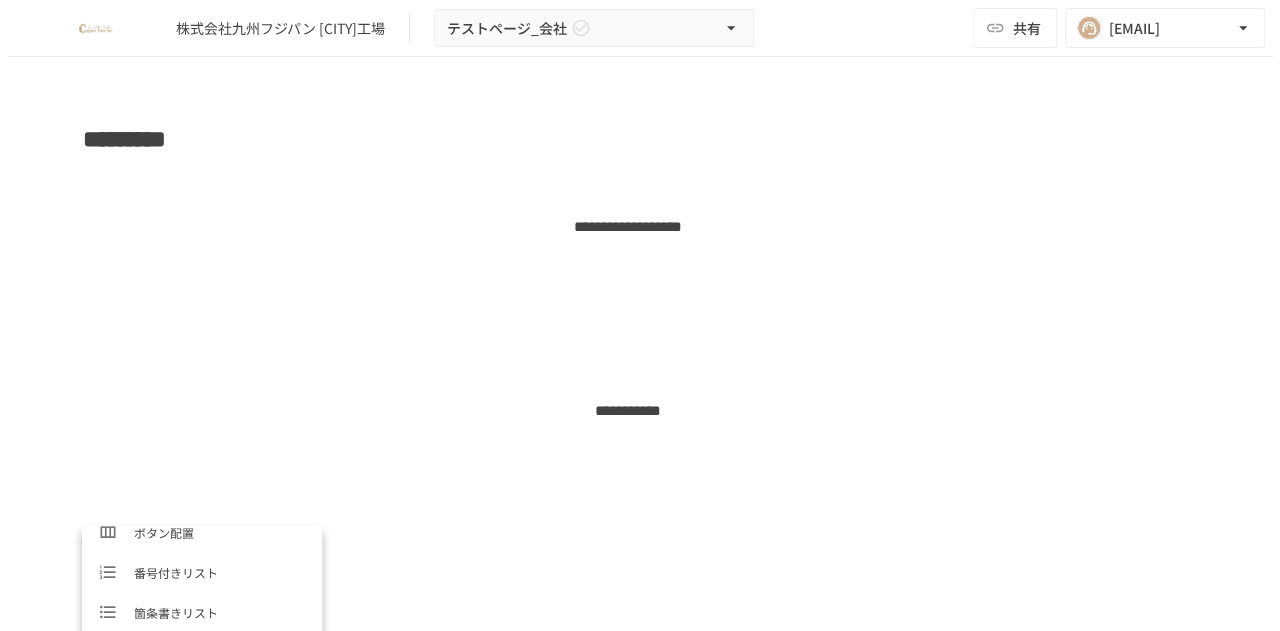 scroll, scrollTop: 333, scrollLeft: 0, axis: vertical 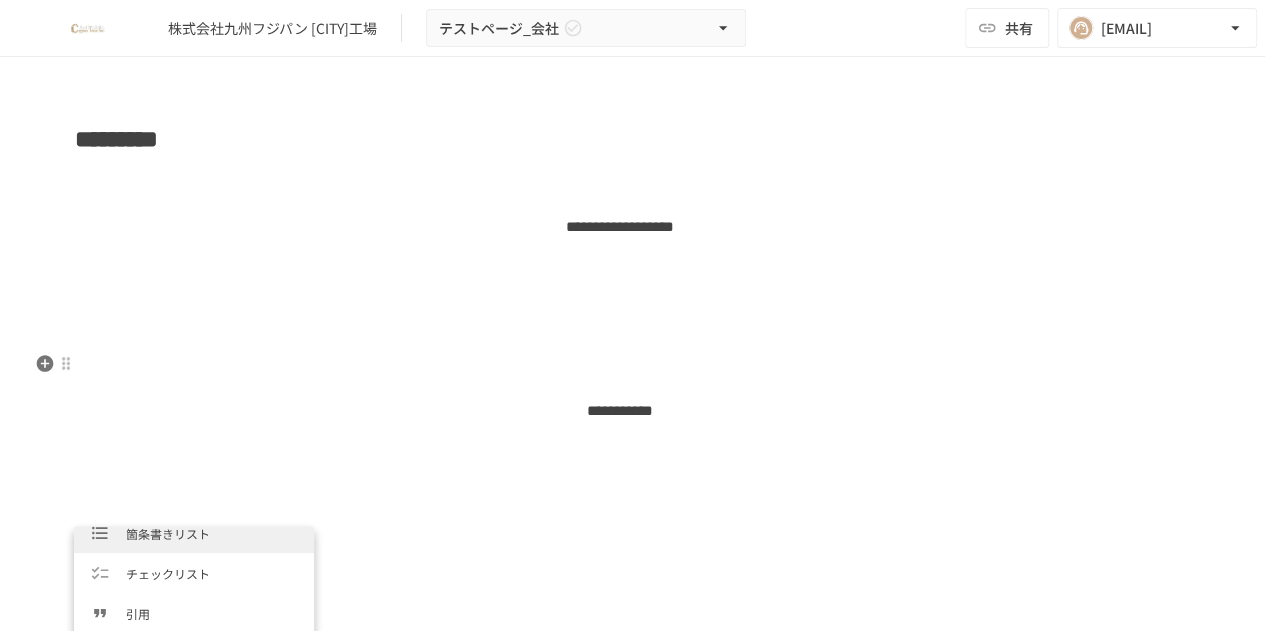 click on "** *********" at bounding box center (620, 411) 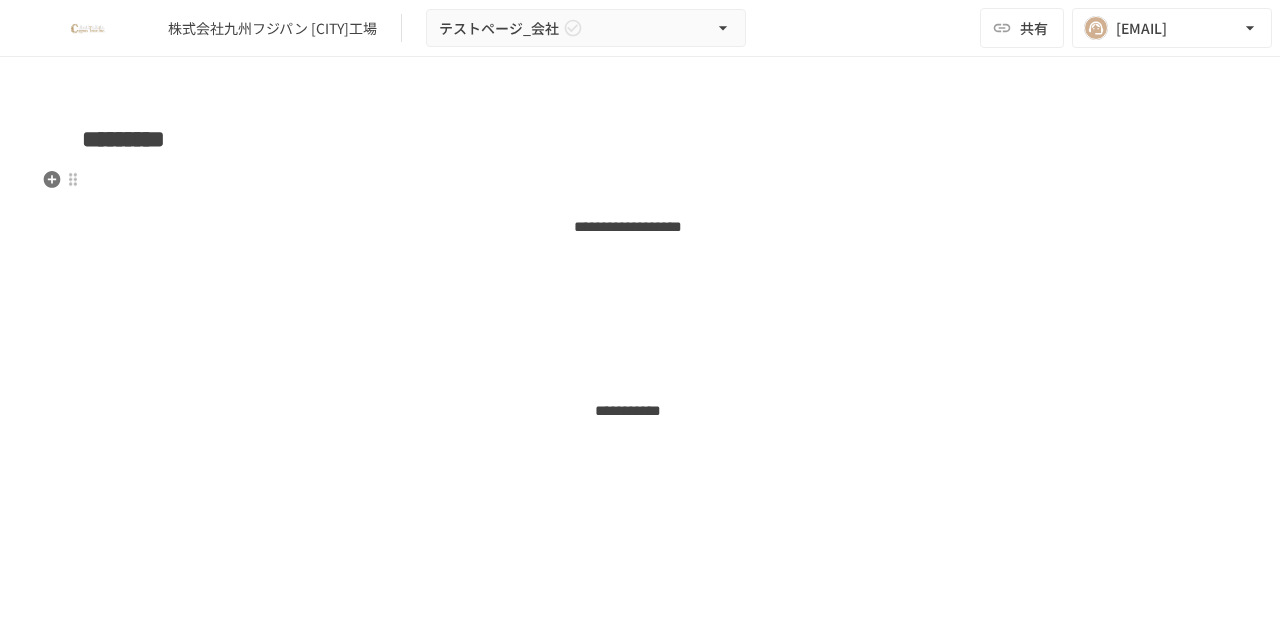 click on "** ******* *********" at bounding box center (627, 227) 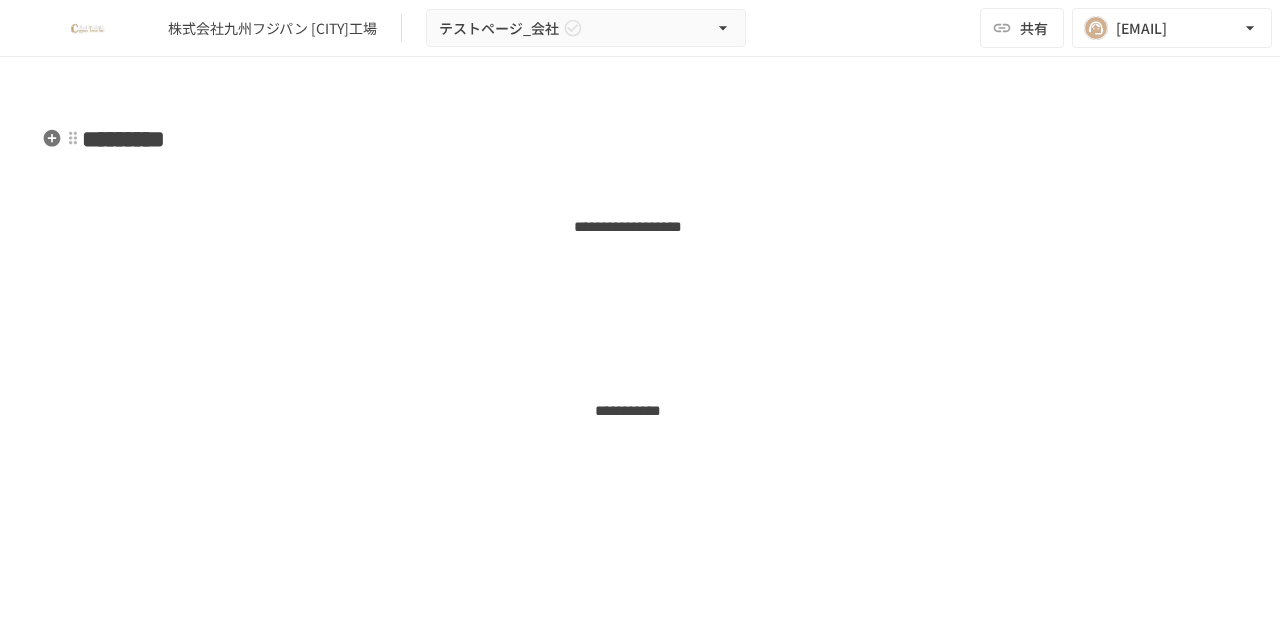 click on "*********" at bounding box center (123, 139) 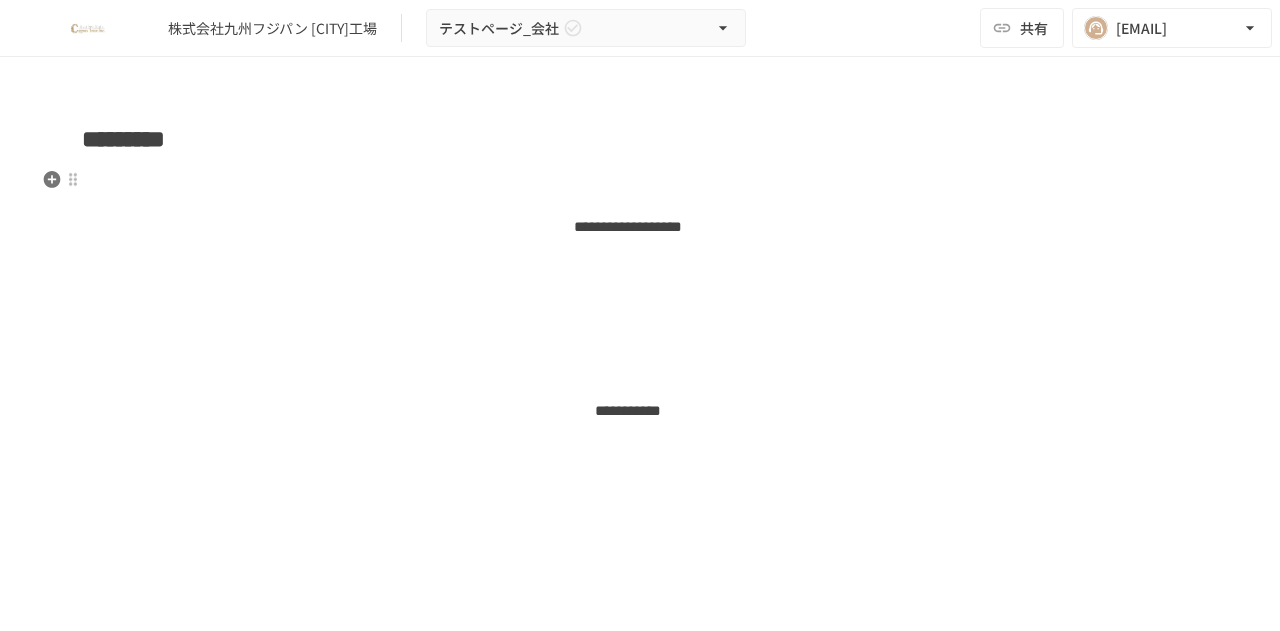 click on "** ******* *********" at bounding box center [627, 227] 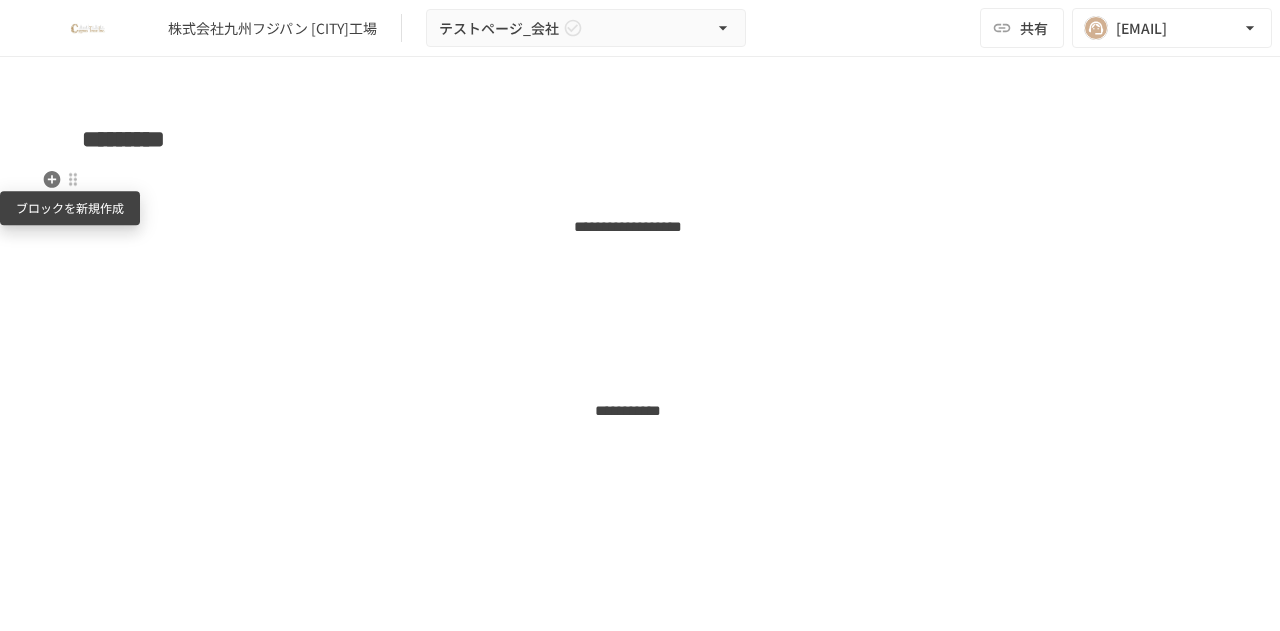 click 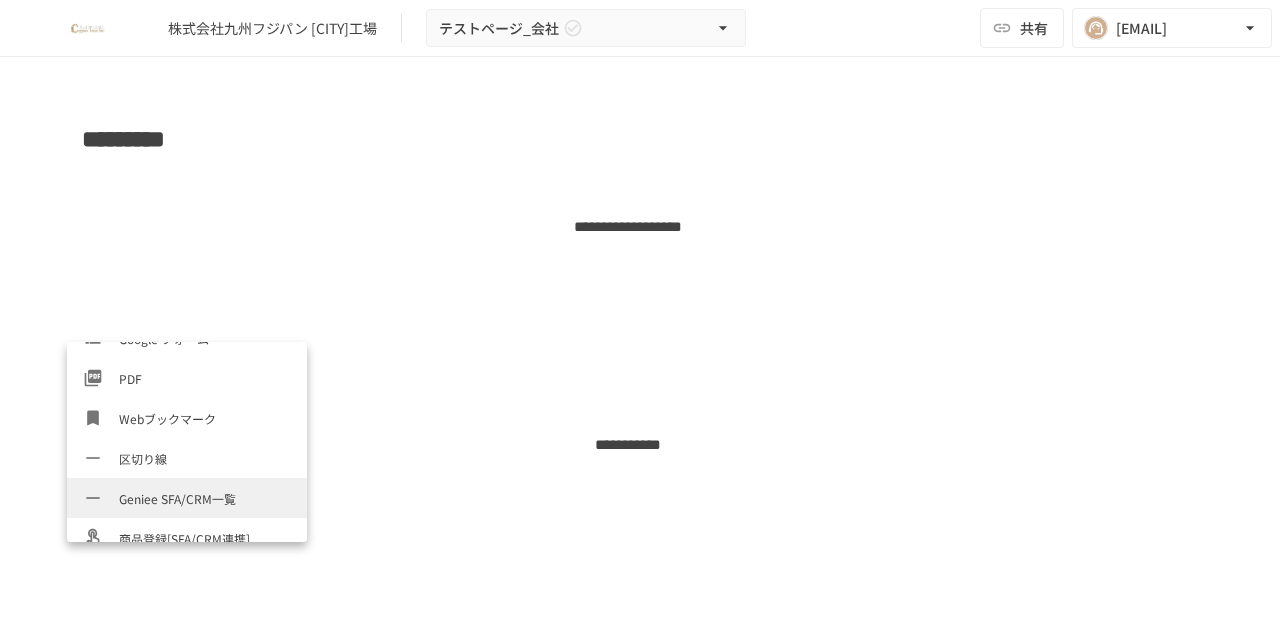 scroll, scrollTop: 880, scrollLeft: 0, axis: vertical 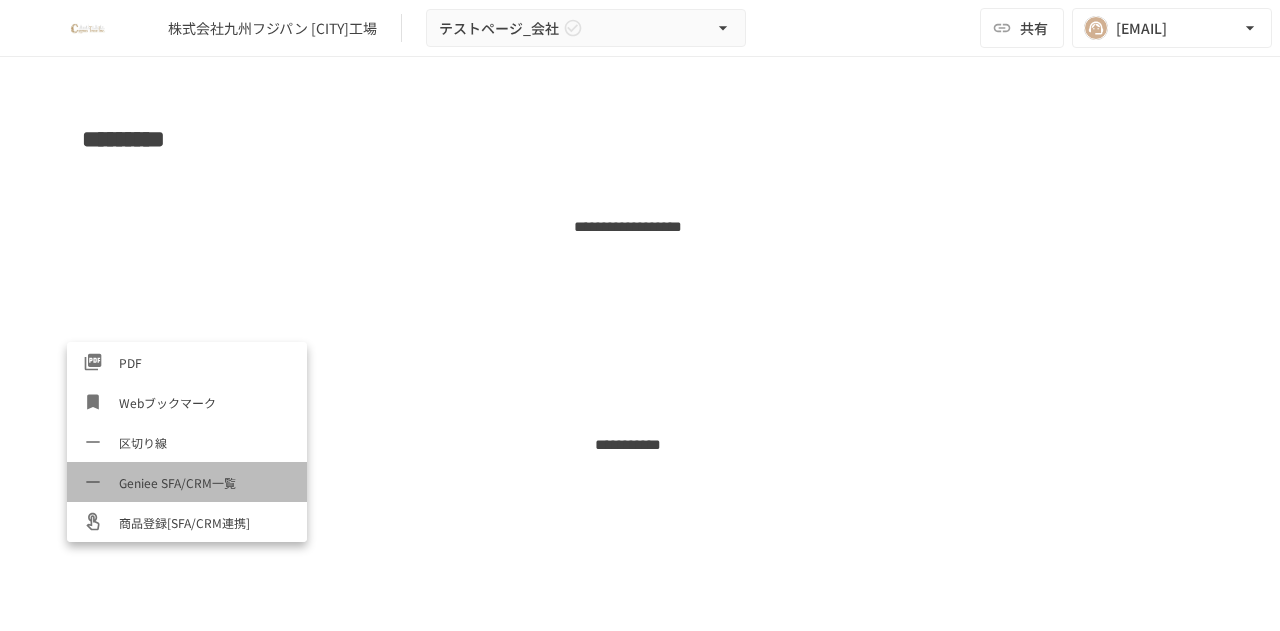 click on "Geniee SFA/CRM一覧" at bounding box center [205, 482] 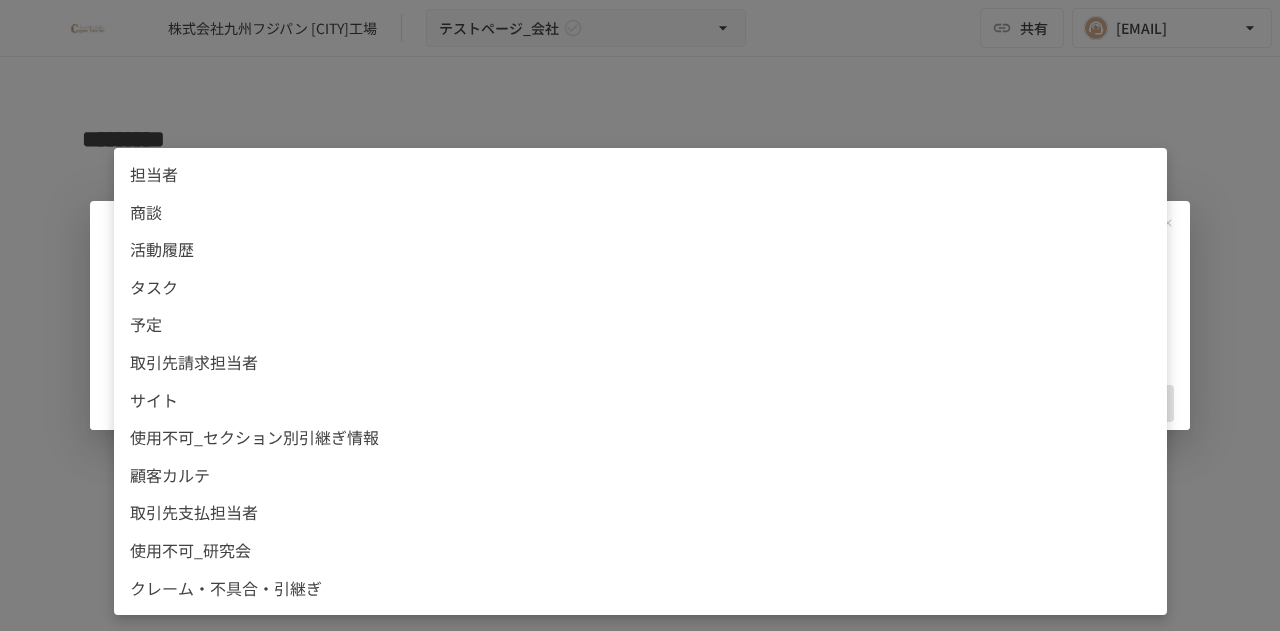 scroll, scrollTop: 3, scrollLeft: 0, axis: vertical 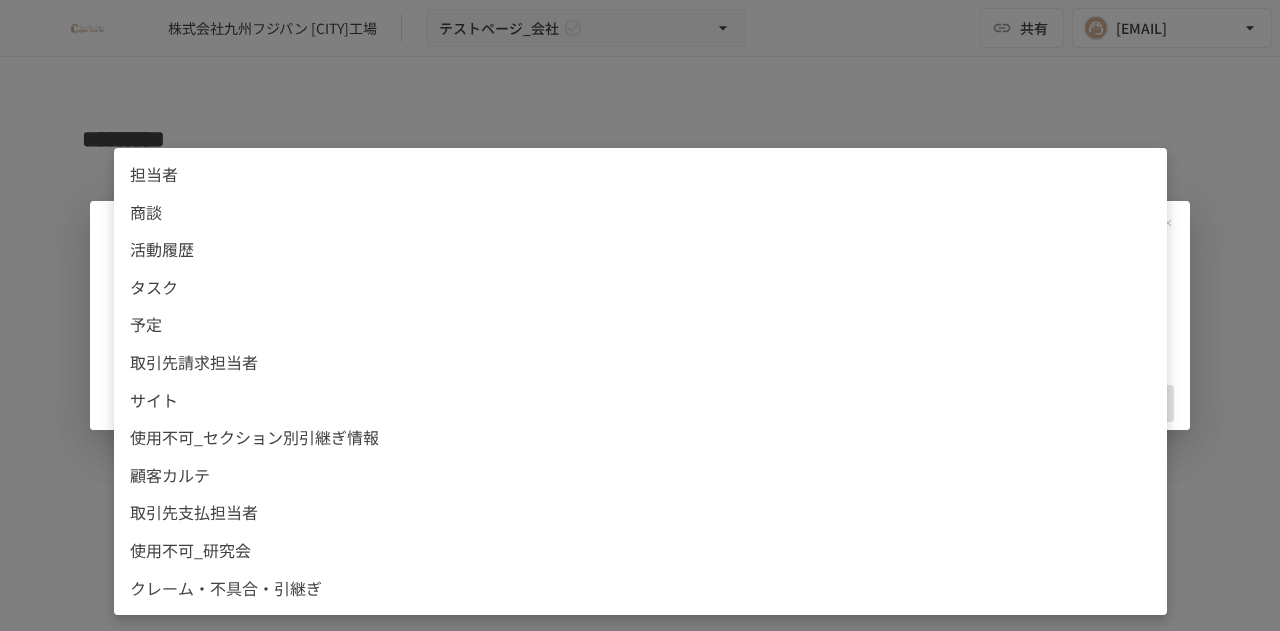 click at bounding box center [640, 315] 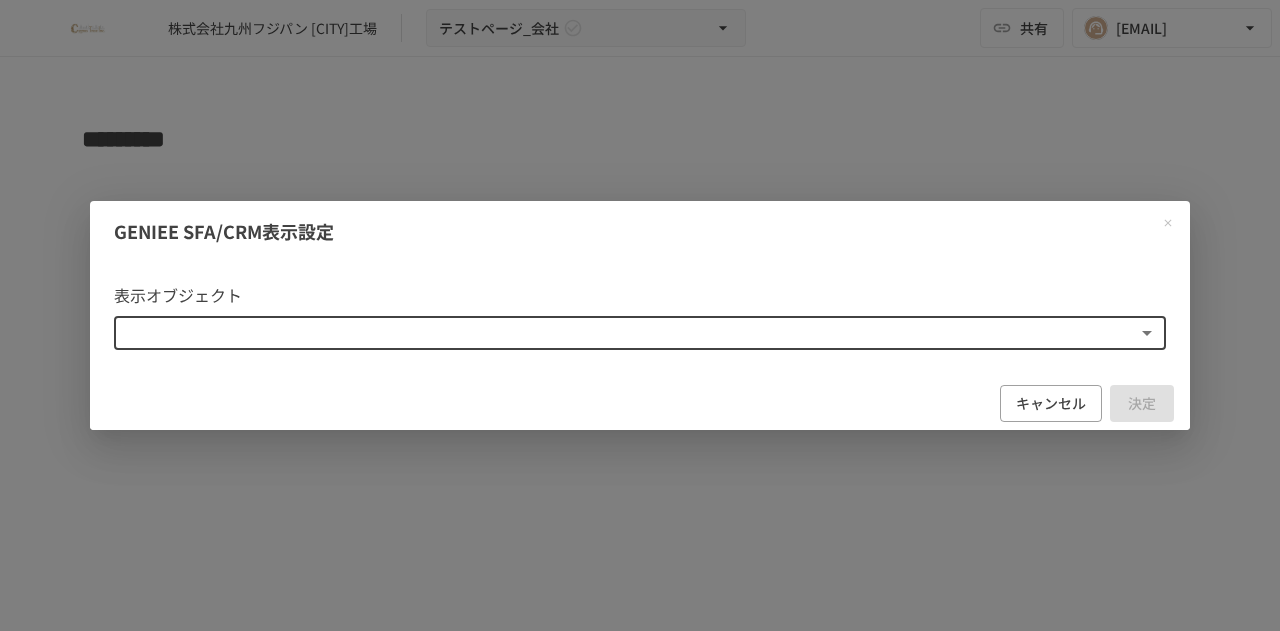 click on "株式会社九州フジパン 福岡工場 テストページ_会社 共有 norihiko.morozumi@geniee.co.jp ********* ** ******* ********* ** ********* ** *********
GENIEE SFA/CRM表示設定 表示オブジェクト ​ ​ キャンセル 決定" at bounding box center [640, 294] 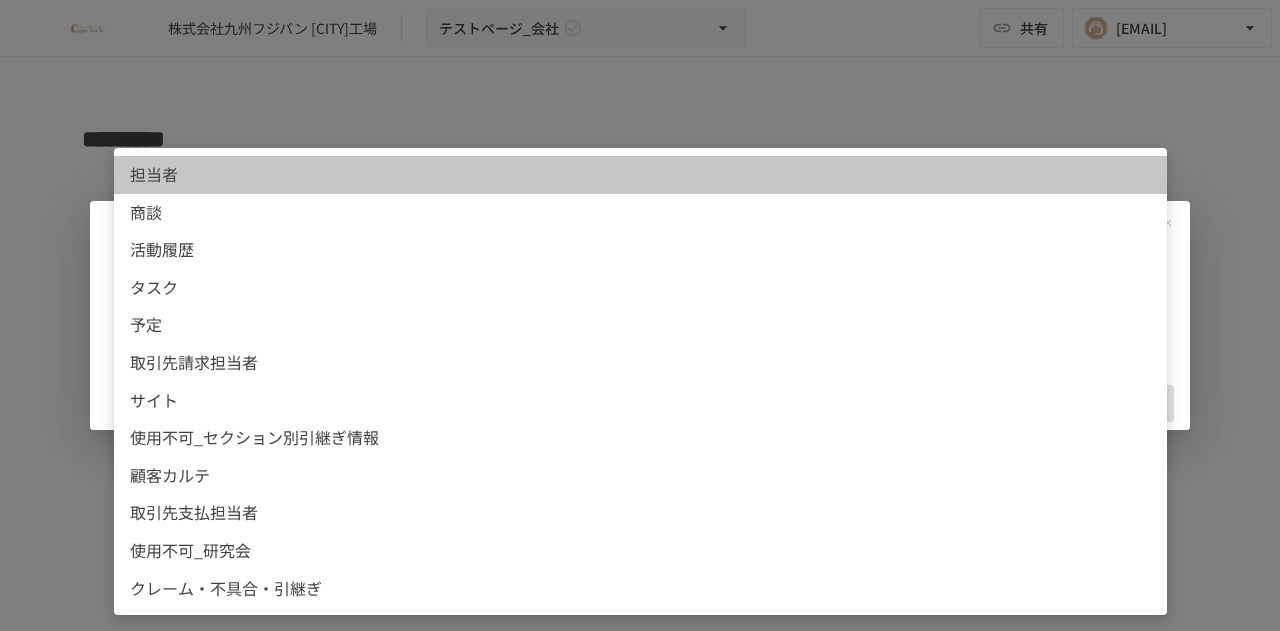 click on "担当者" at bounding box center (640, 175) 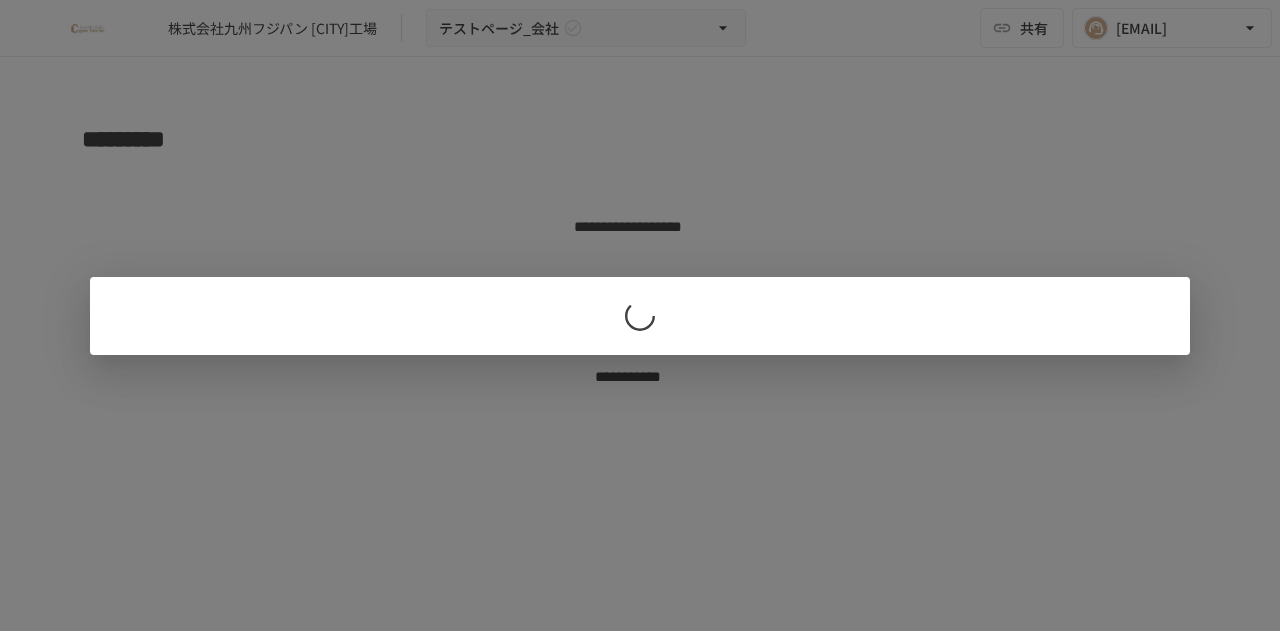 click at bounding box center [640, 315] 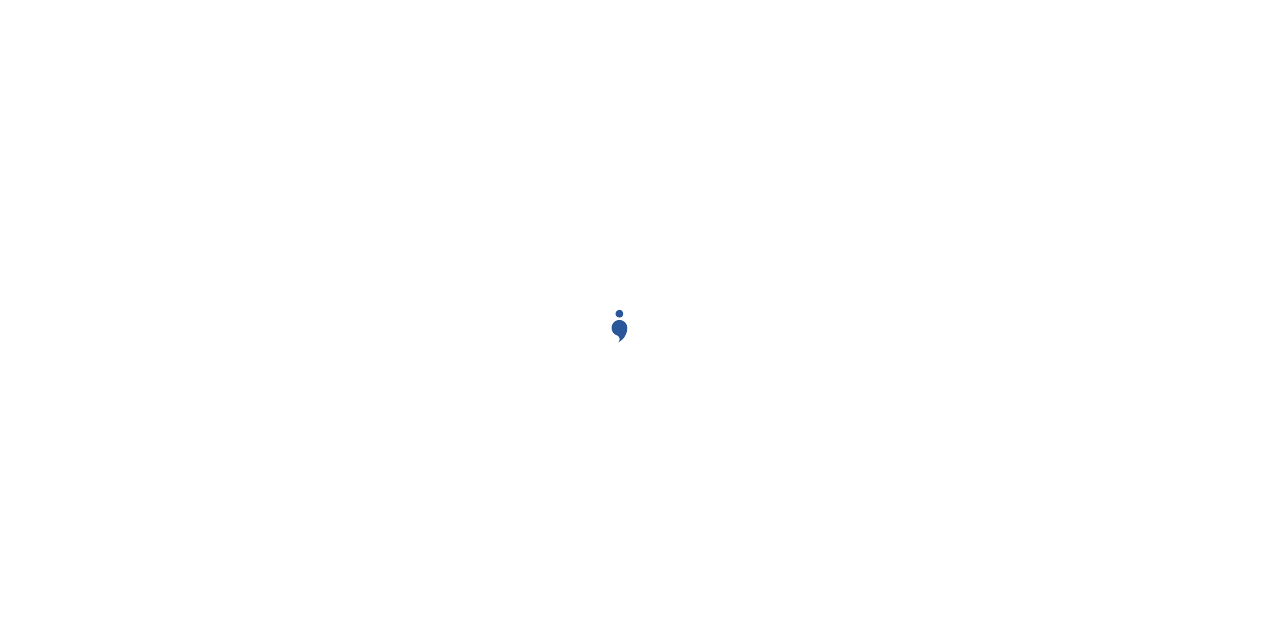 scroll, scrollTop: 0, scrollLeft: 0, axis: both 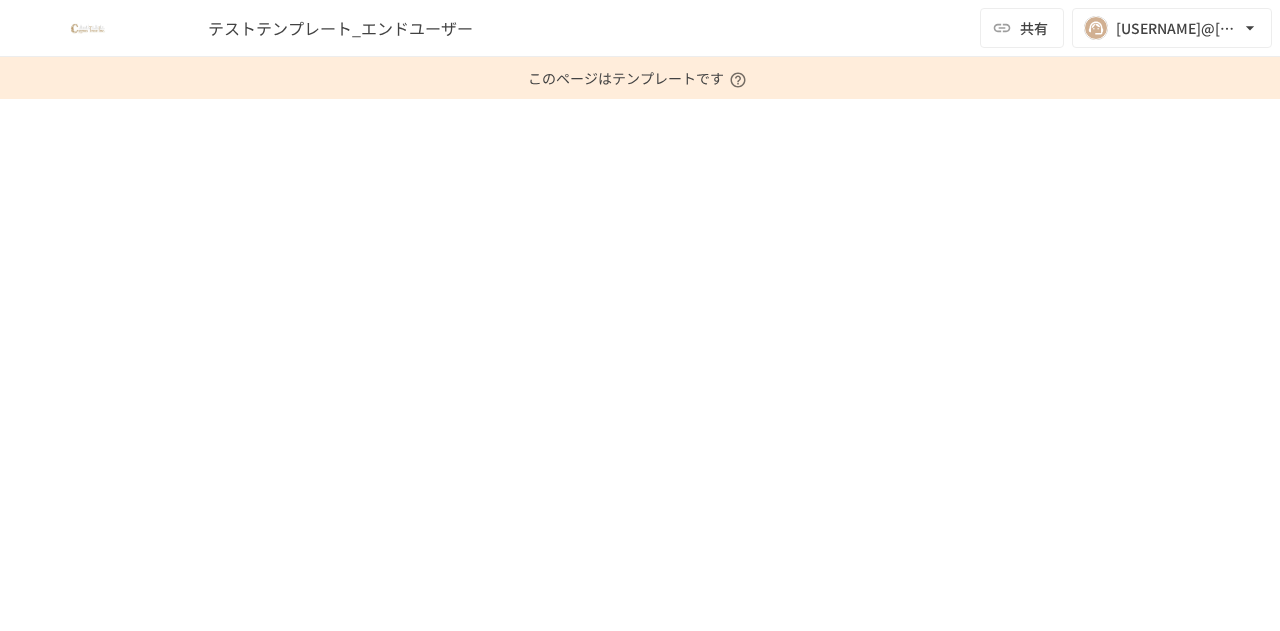 click at bounding box center (88, 28) 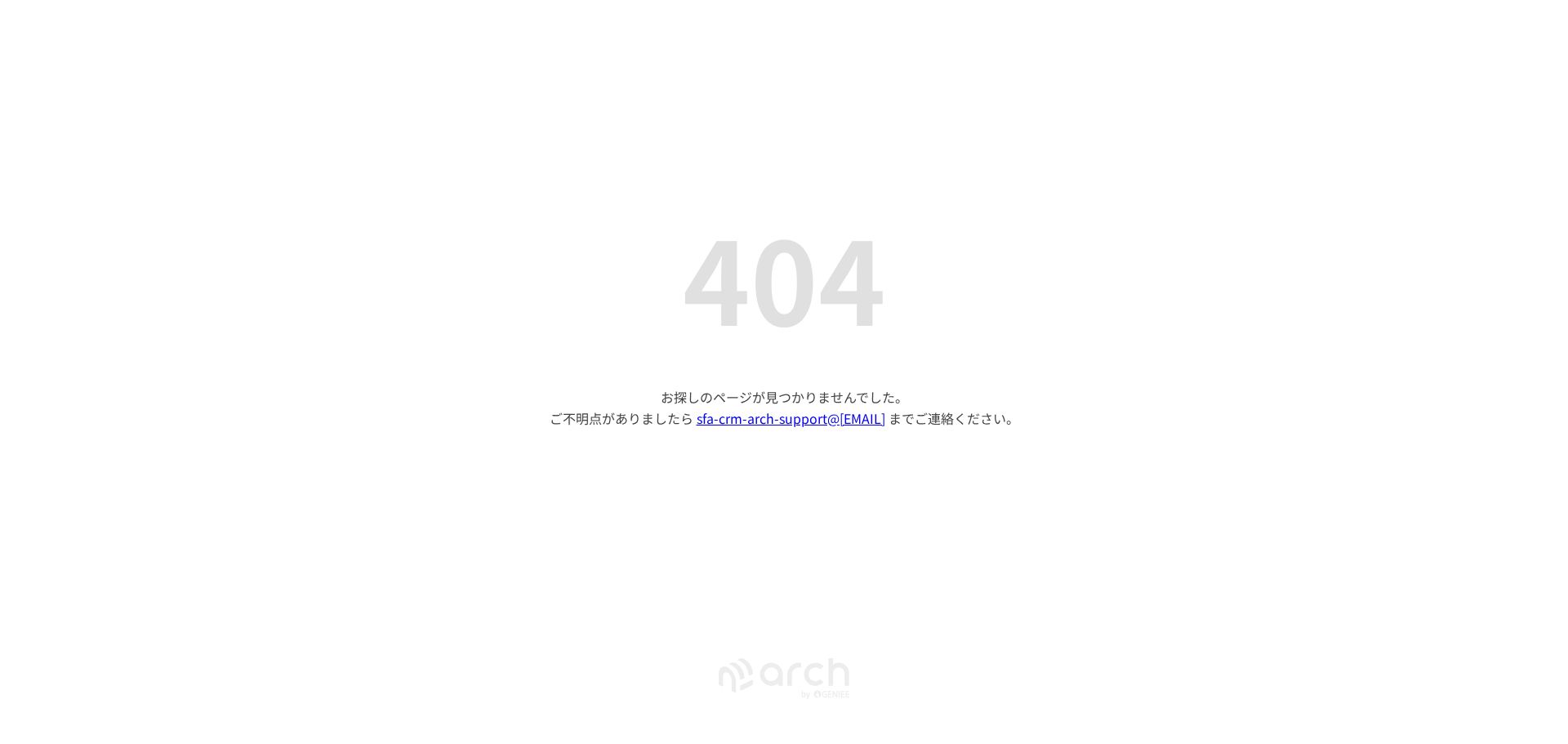 scroll, scrollTop: 0, scrollLeft: 0, axis: both 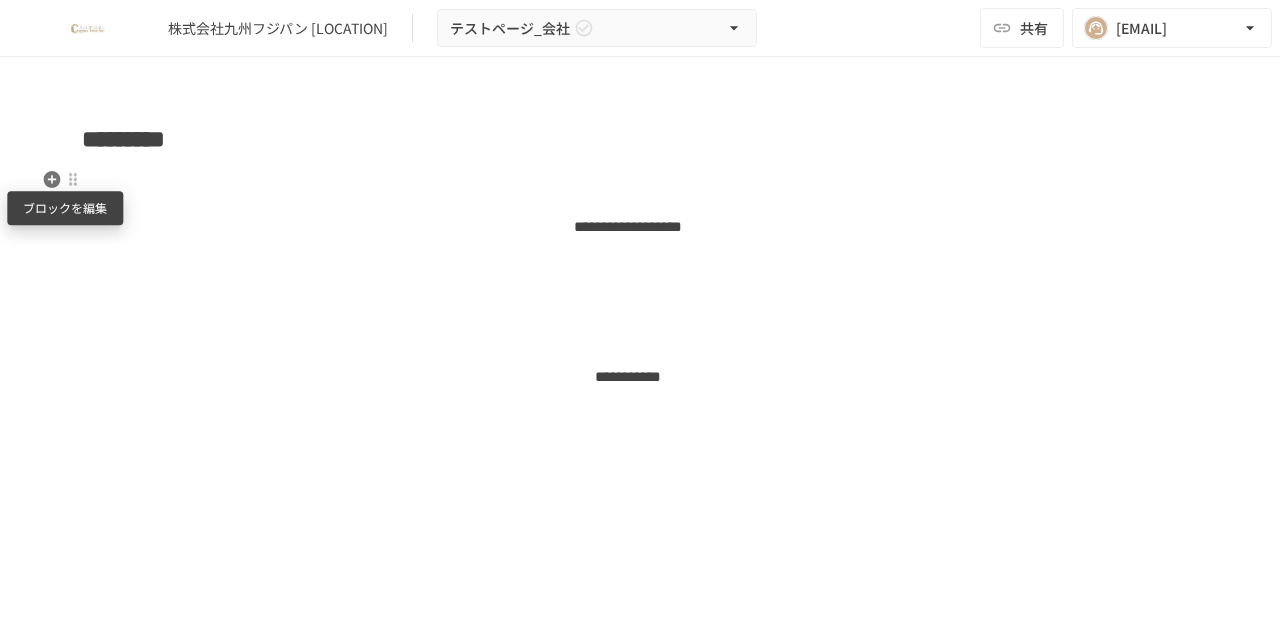 click at bounding box center [73, 179] 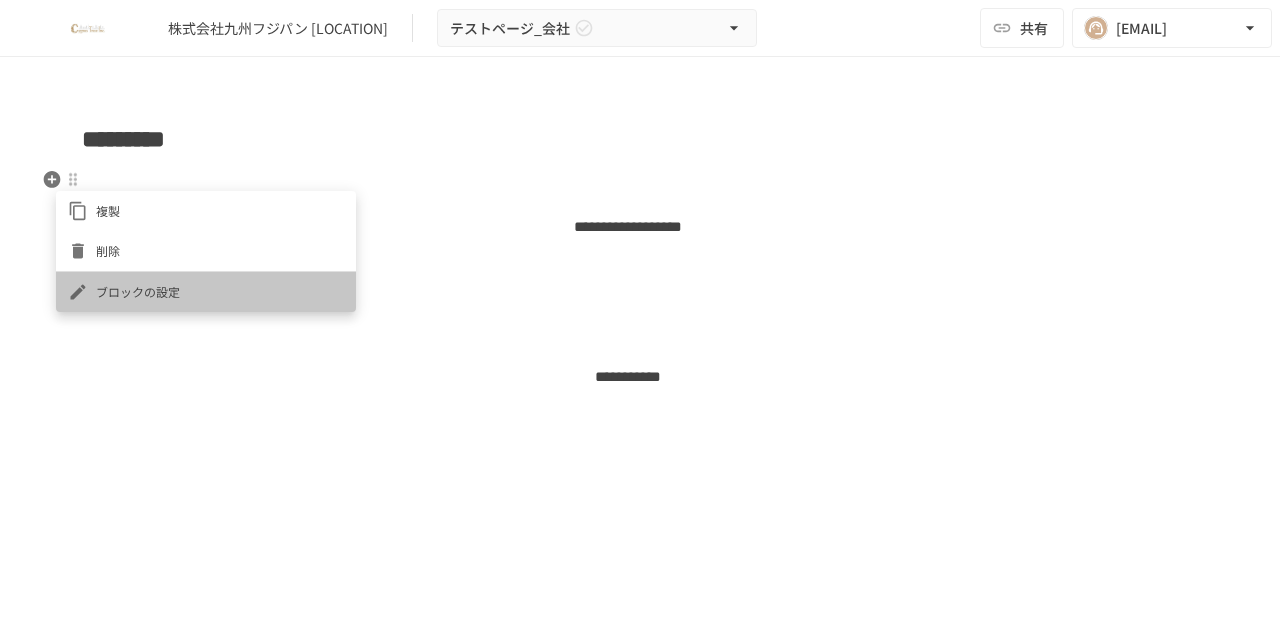 click on "ブロックの設定" at bounding box center (206, 292) 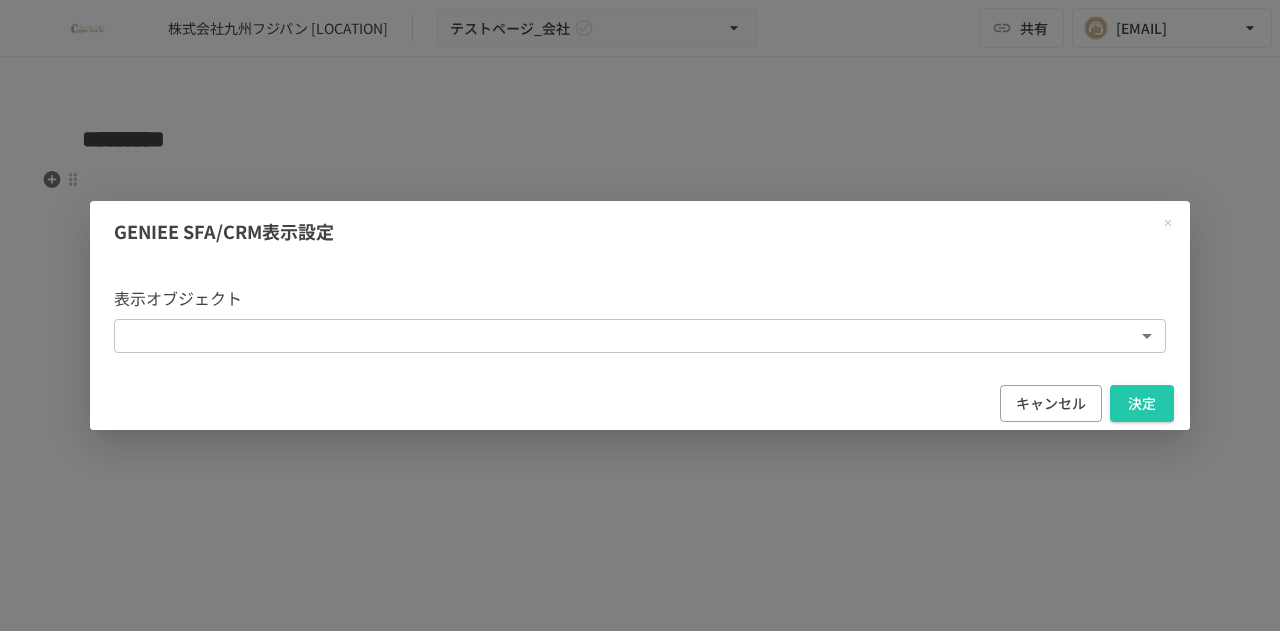 click on "株式会社九州フジパン 福岡工場 テストページ_会社 共有 norihiko.morozumi@geniee.co.jp ********* ** ******* ********* ** ********* ** *********
GENIEE SFA/CRM表示設定 表示オブジェクト ​ ******** ​ キャンセル 決定" at bounding box center [640, 294] 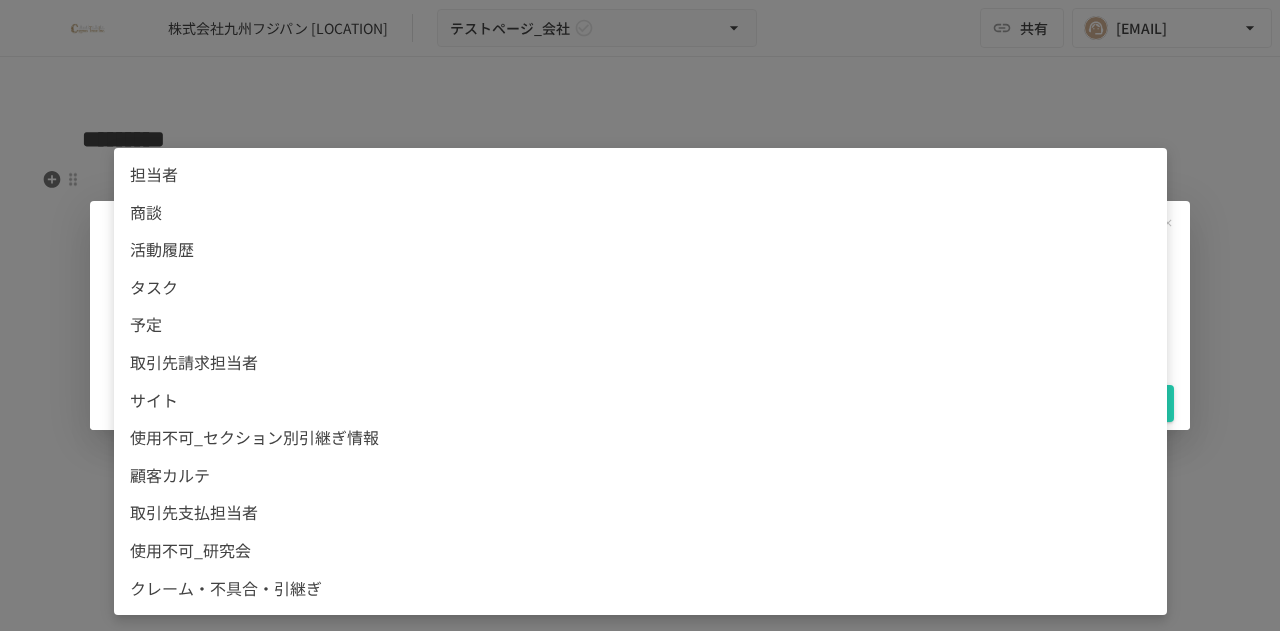 scroll, scrollTop: 3, scrollLeft: 0, axis: vertical 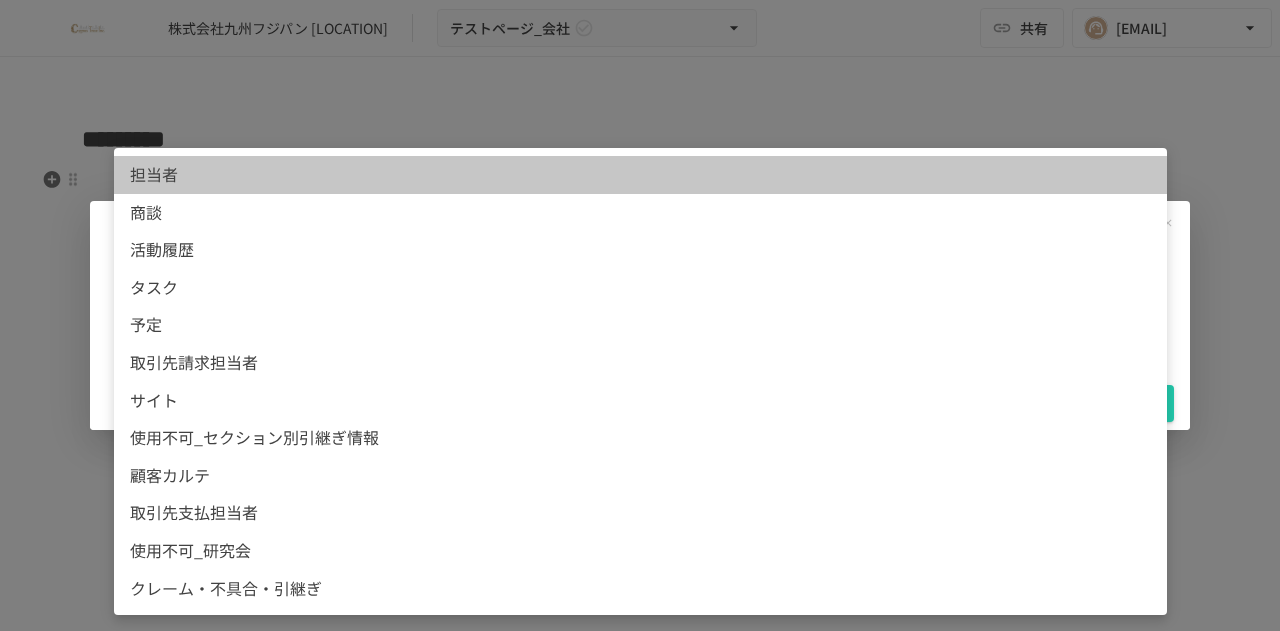 click on "担当者" at bounding box center (640, 175) 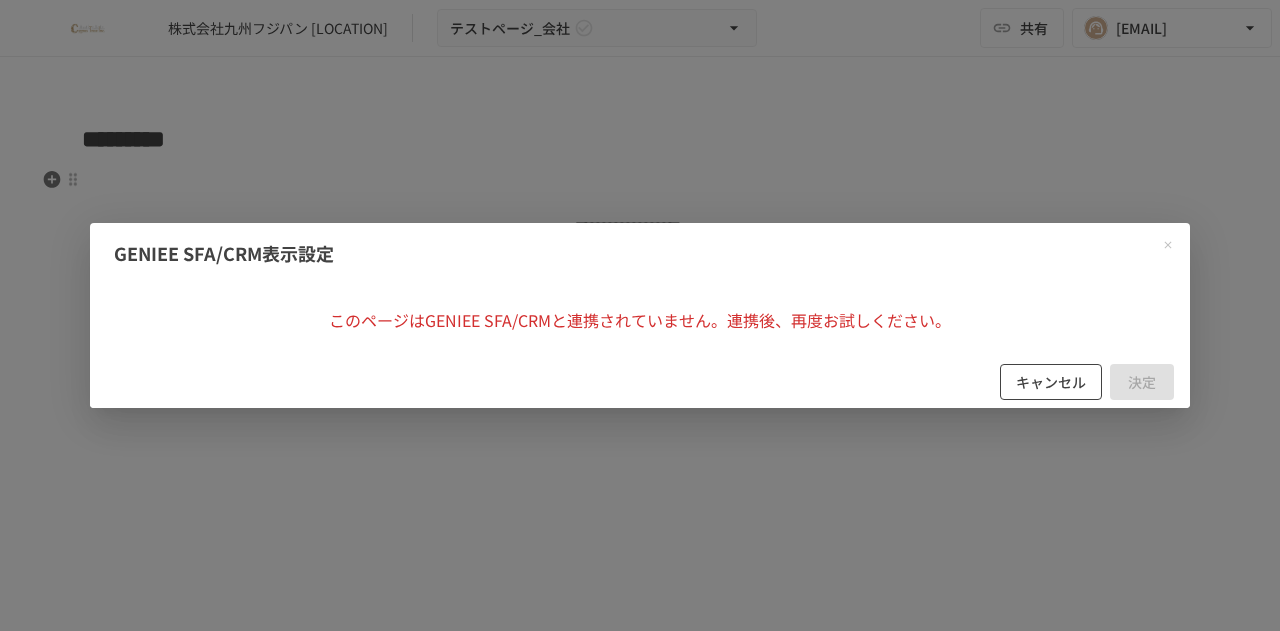 click on "キャンセル" at bounding box center (1051, 382) 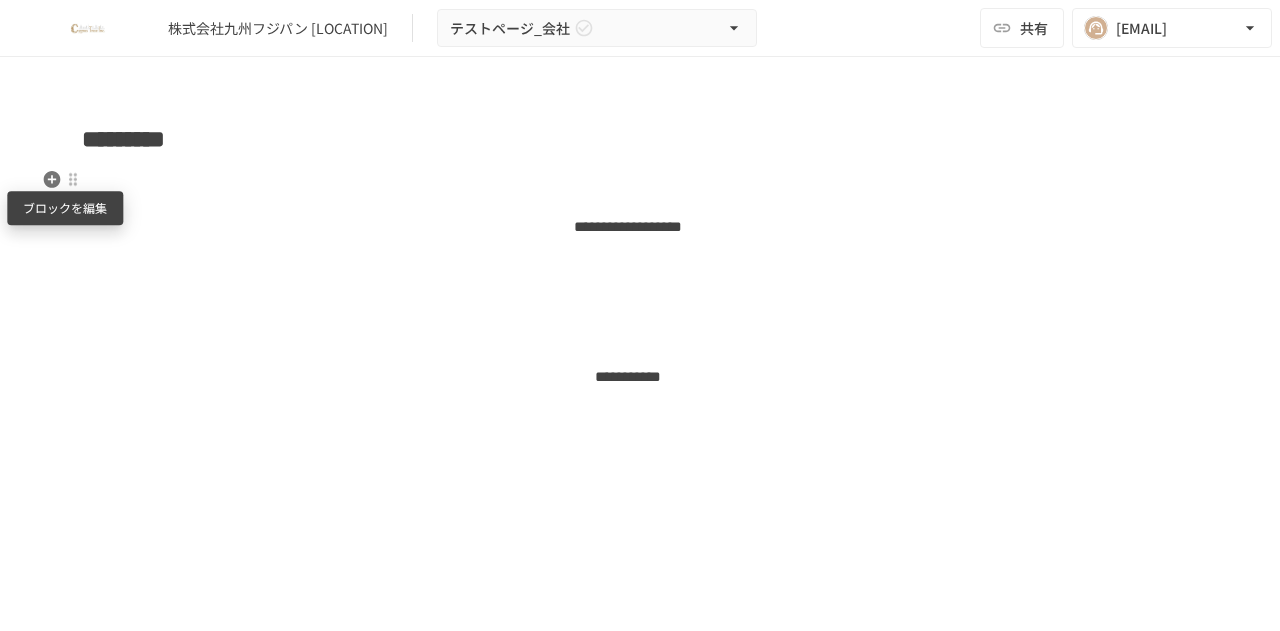 click at bounding box center (73, 179) 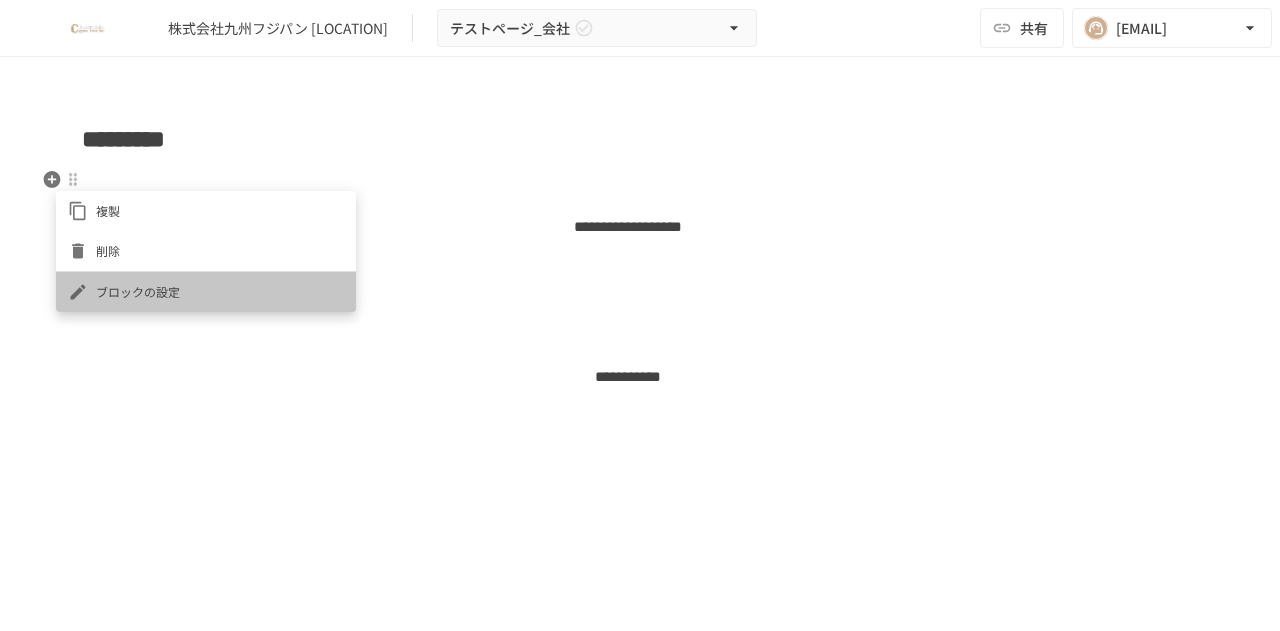 click on "ブロックの設定" at bounding box center (220, 291) 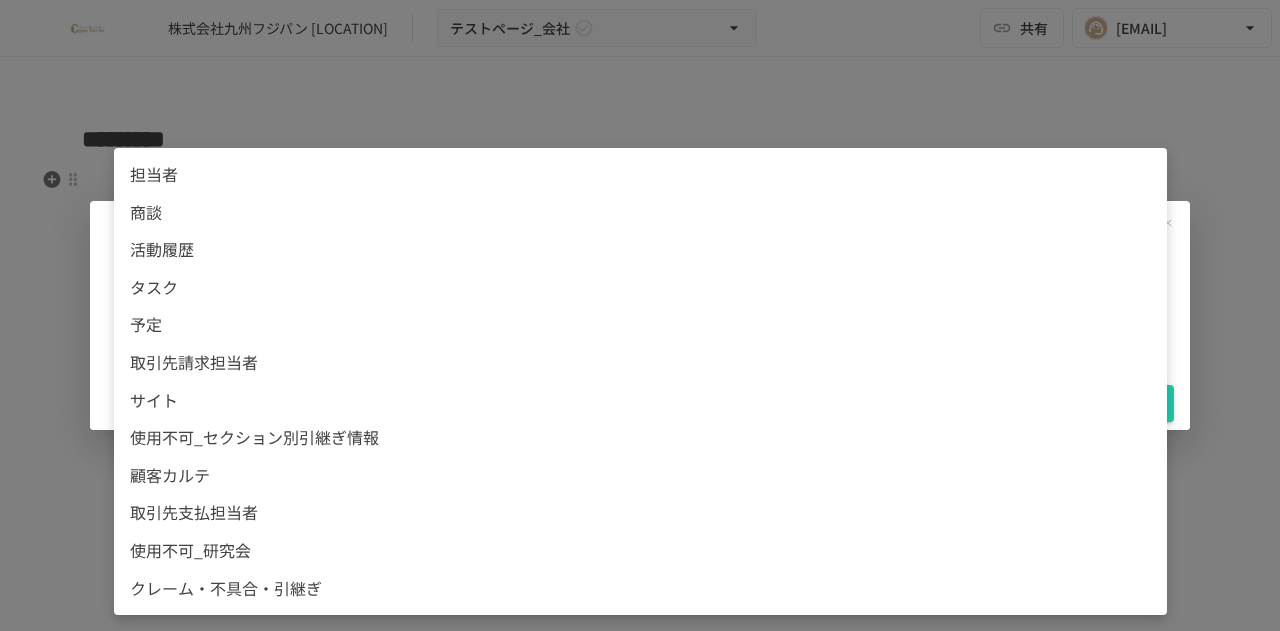 click on "株式会社九州フジパン 福岡工場 テストページ_会社 共有 norihiko.morozumi@geniee.co.jp ********* ** ******* ********* ** ********* ** *********
GENIEE SFA/CRM表示設定 表示オブジェクト ​ ******** ​ キャンセル 決定 担当者 商談 活動履歴 タスク 予定 取引先請求担当者 サイト 使用不可_セクション別引継ぎ情報 顧客カルテ 取引先支払担当者 使用不可_研究会 クレーム・不具合・引継ぎ" at bounding box center (640, 294) 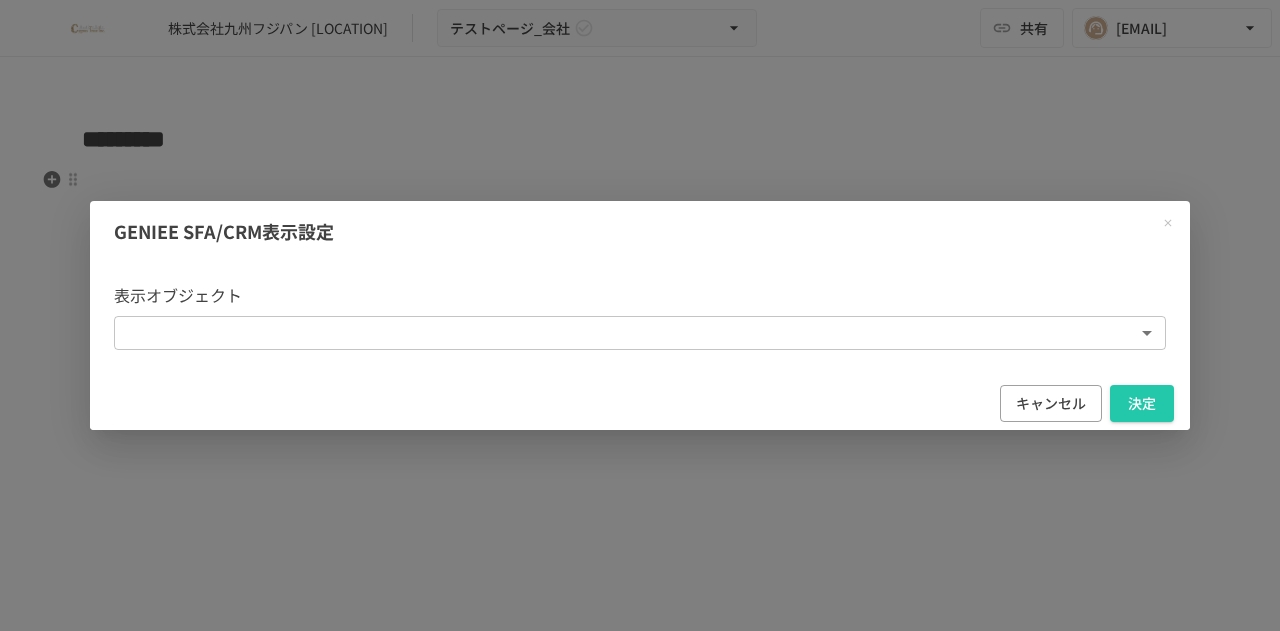 click on "GENIEE SFA/CRM表示設定 表示オブジェクト ​ ******** ​ キャンセル 決定" at bounding box center [640, 315] 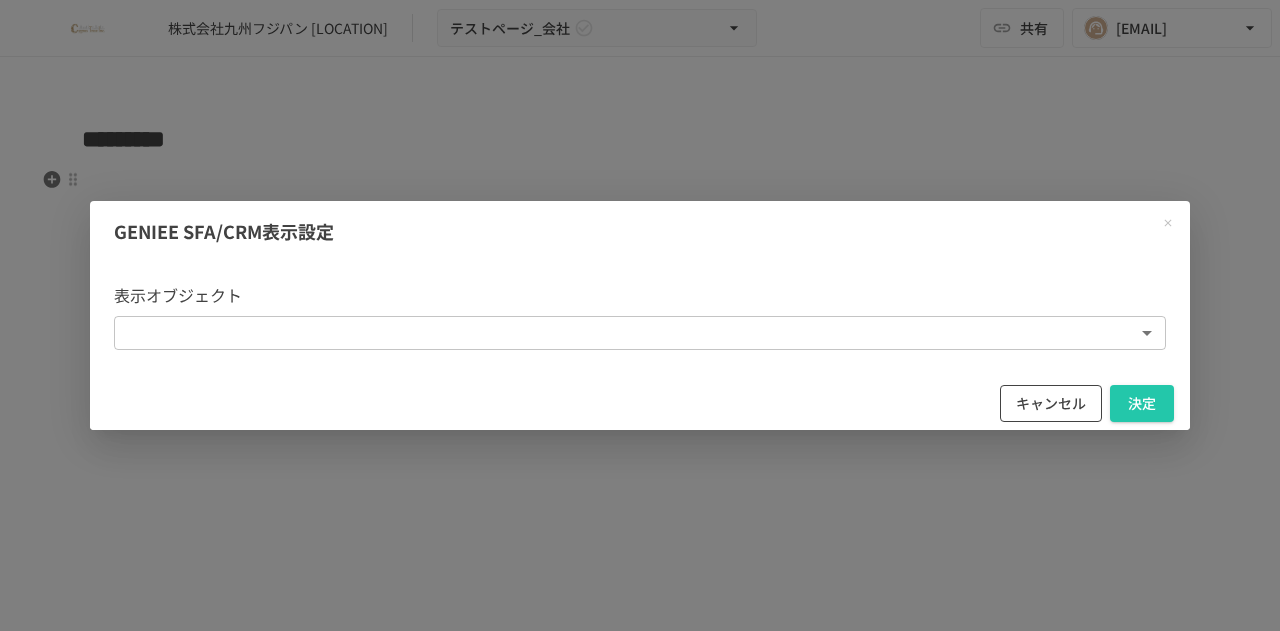 click on "キャンセル" at bounding box center [1051, 403] 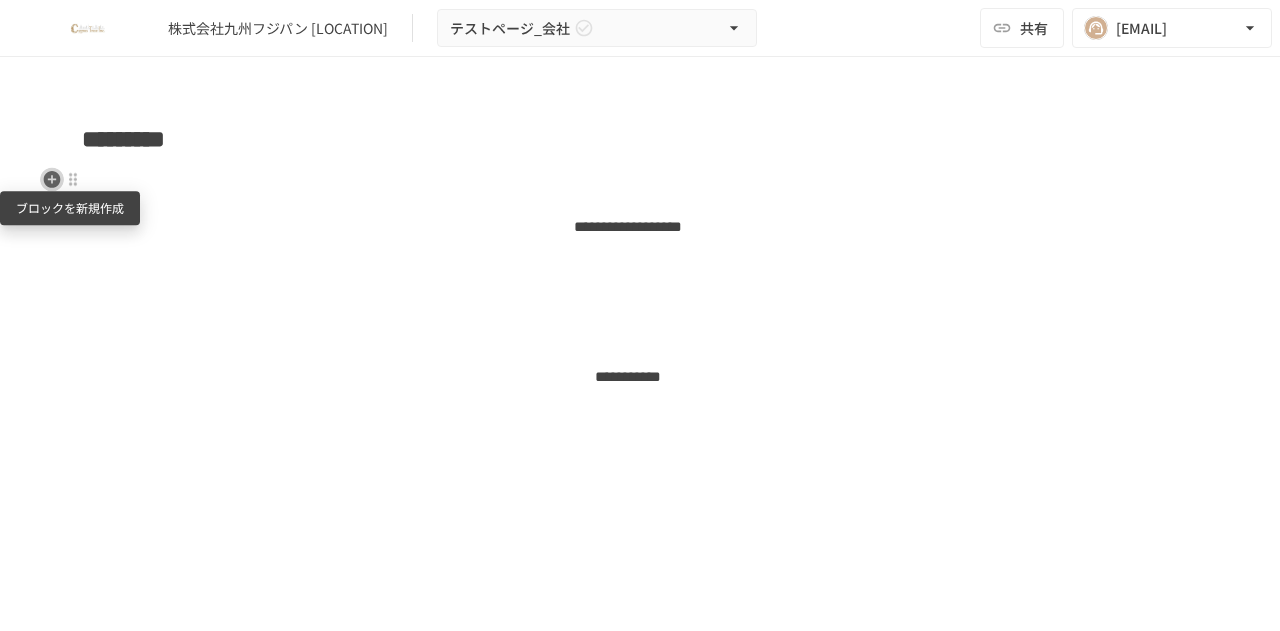 click 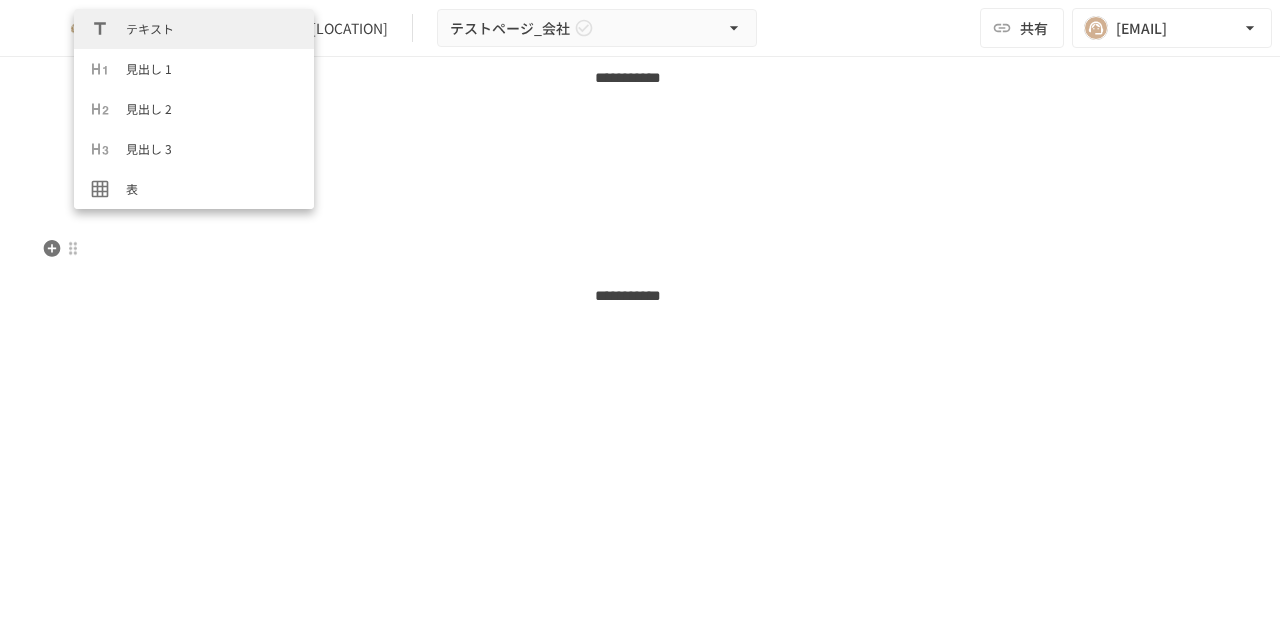 scroll, scrollTop: 0, scrollLeft: 0, axis: both 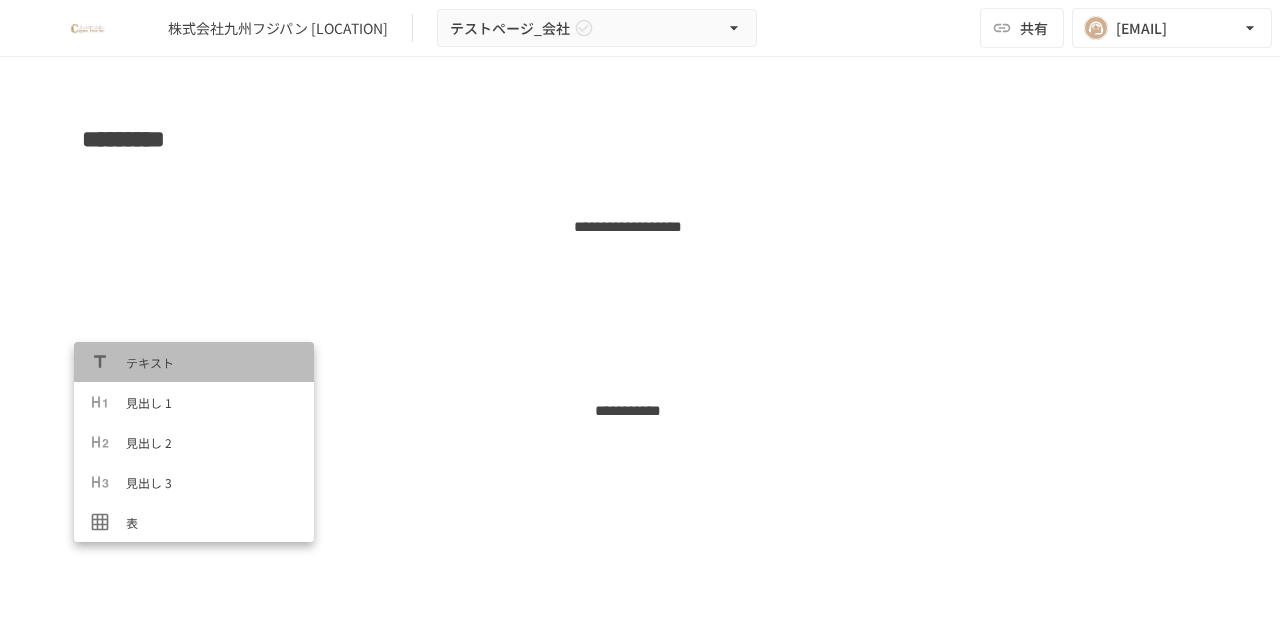 click on "テキスト" at bounding box center [212, 362] 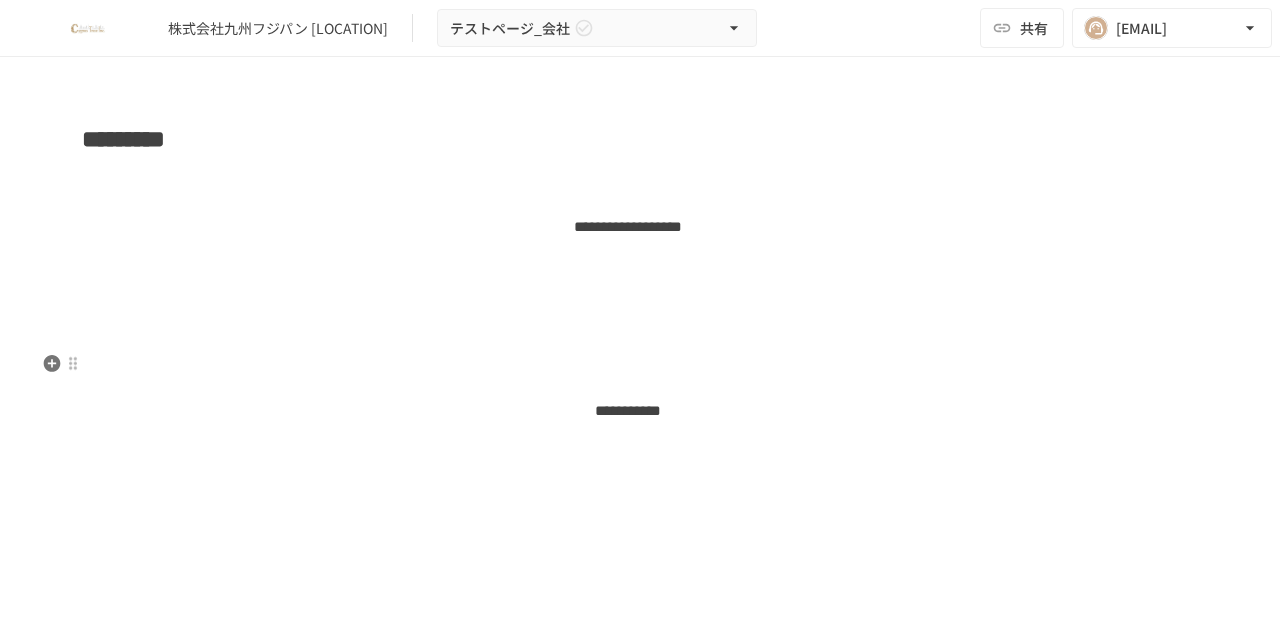 type 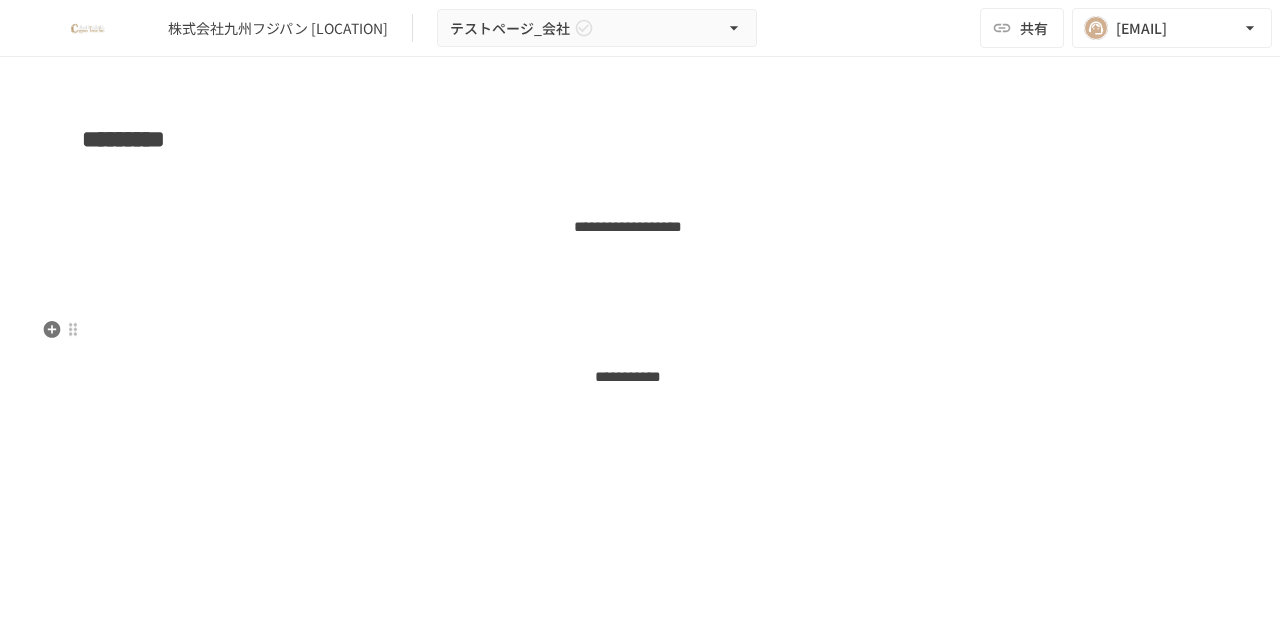 click on "** *********" at bounding box center (627, 377) 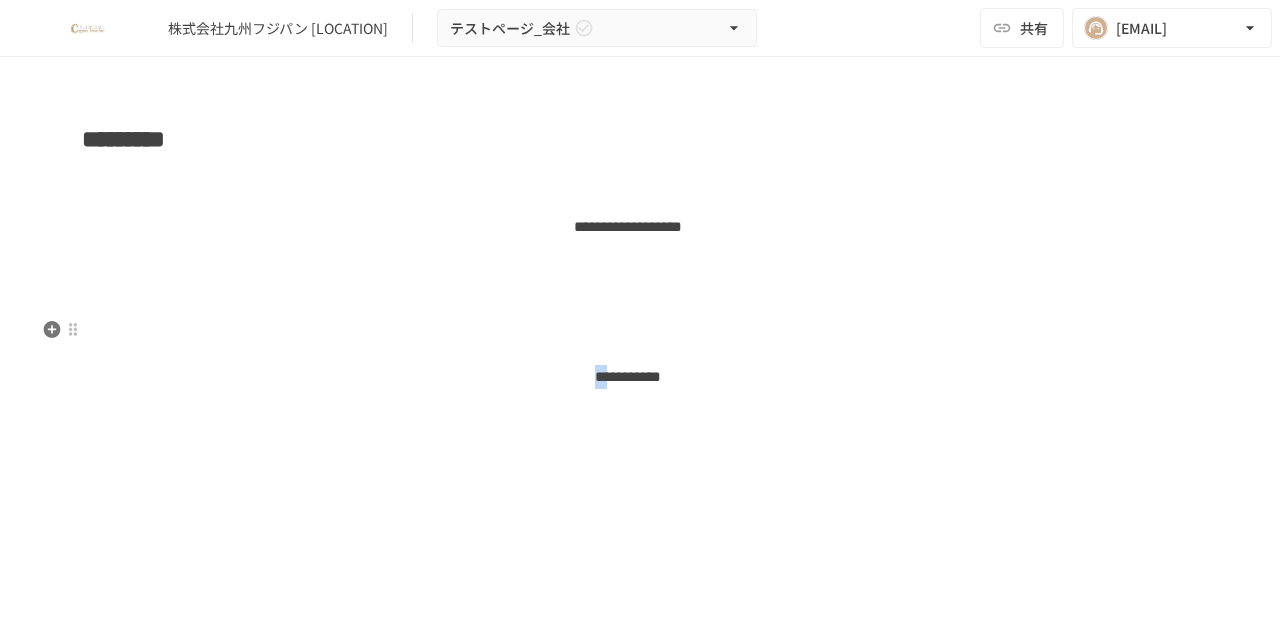 click on "** *********" at bounding box center (627, 377) 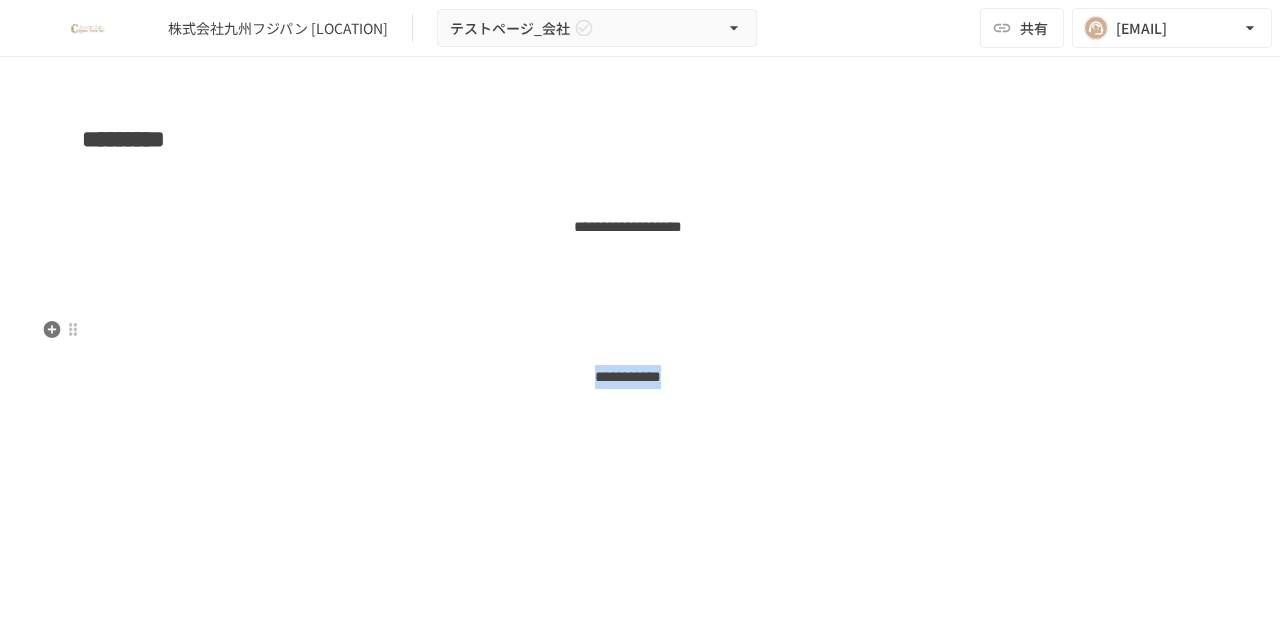 click on "** *********" at bounding box center [627, 377] 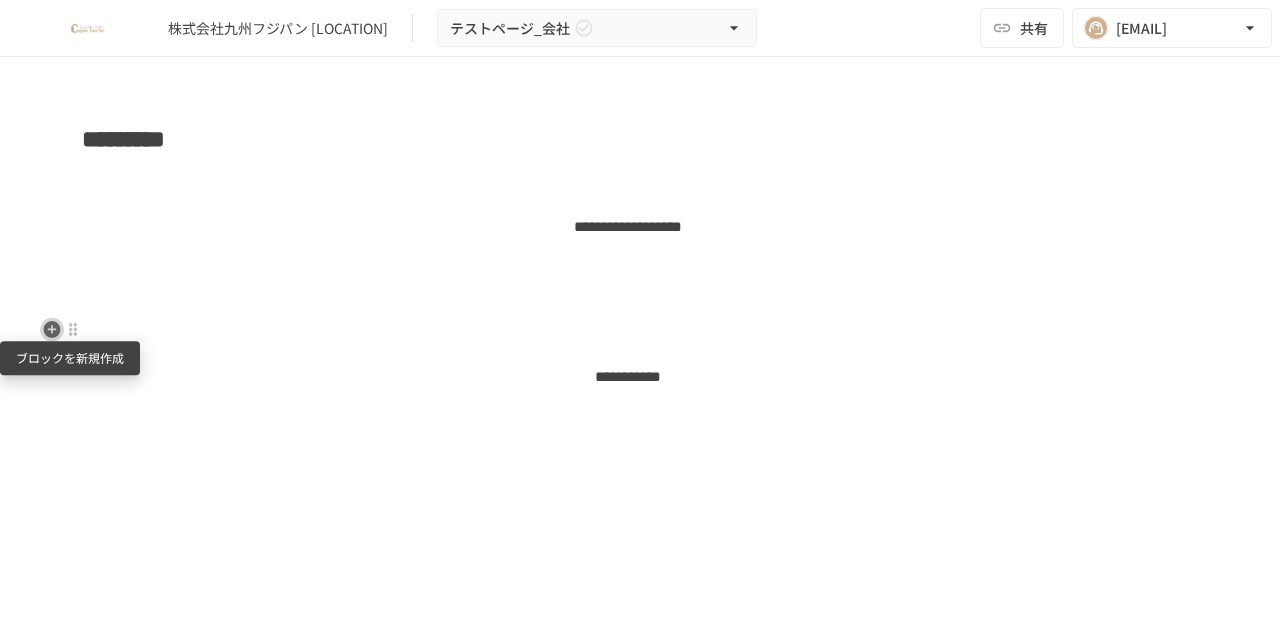 click 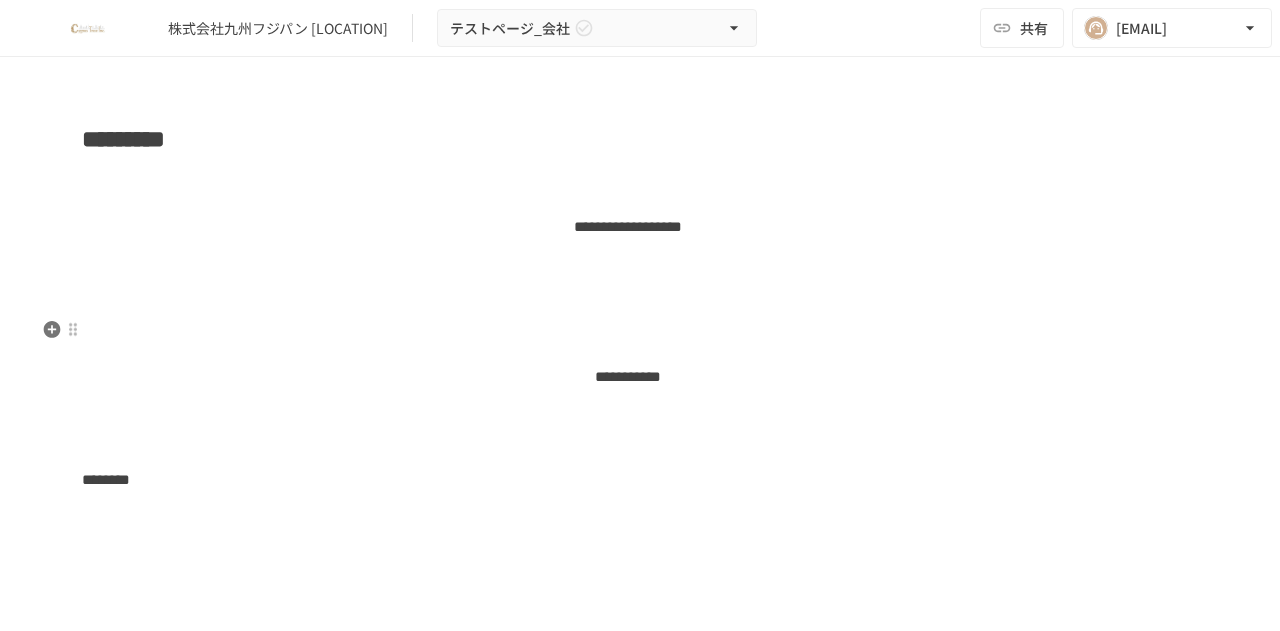 scroll, scrollTop: 166, scrollLeft: 0, axis: vertical 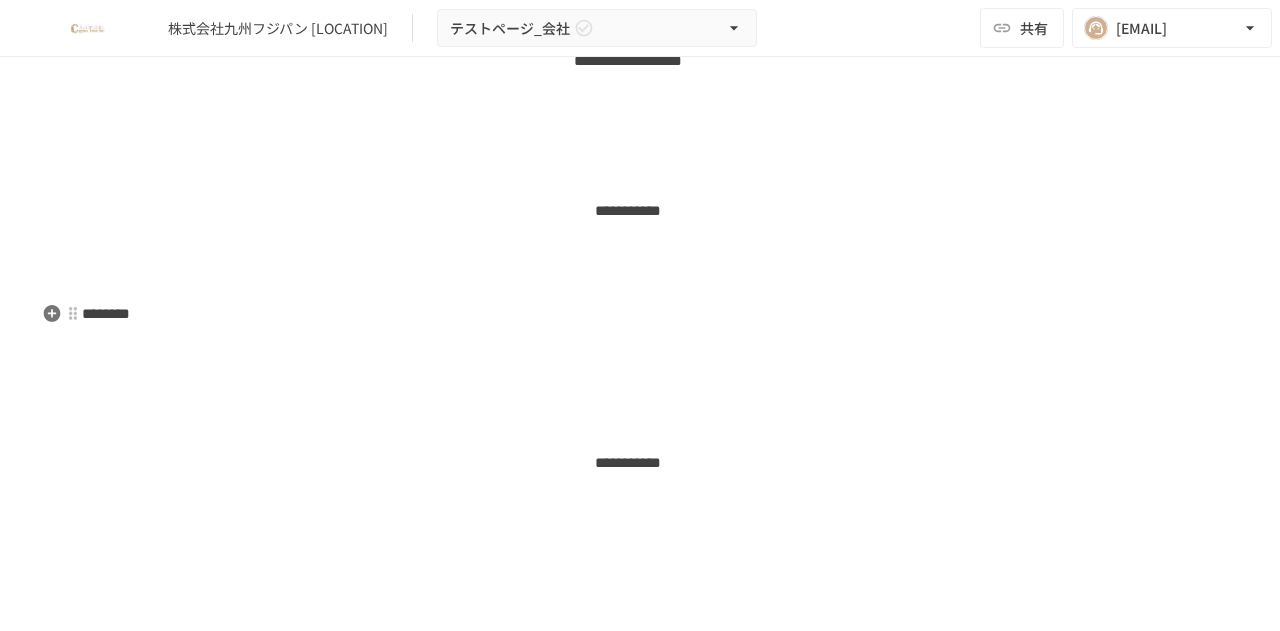 click on "********" at bounding box center [640, 314] 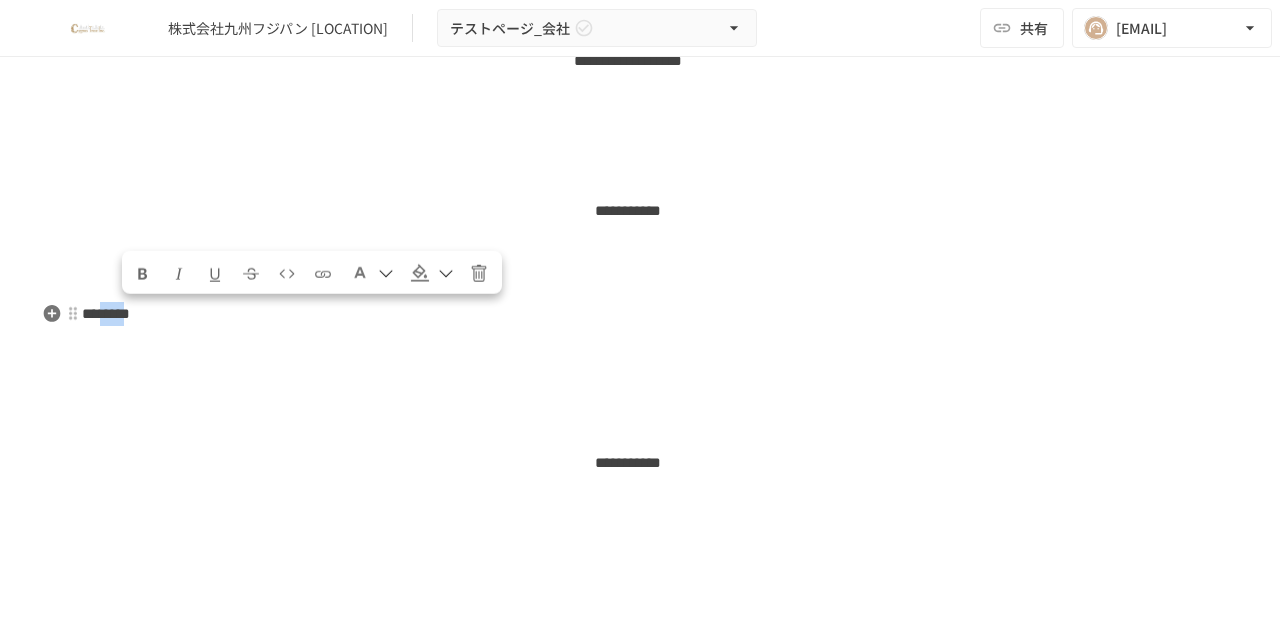 click on "********" at bounding box center (106, 313) 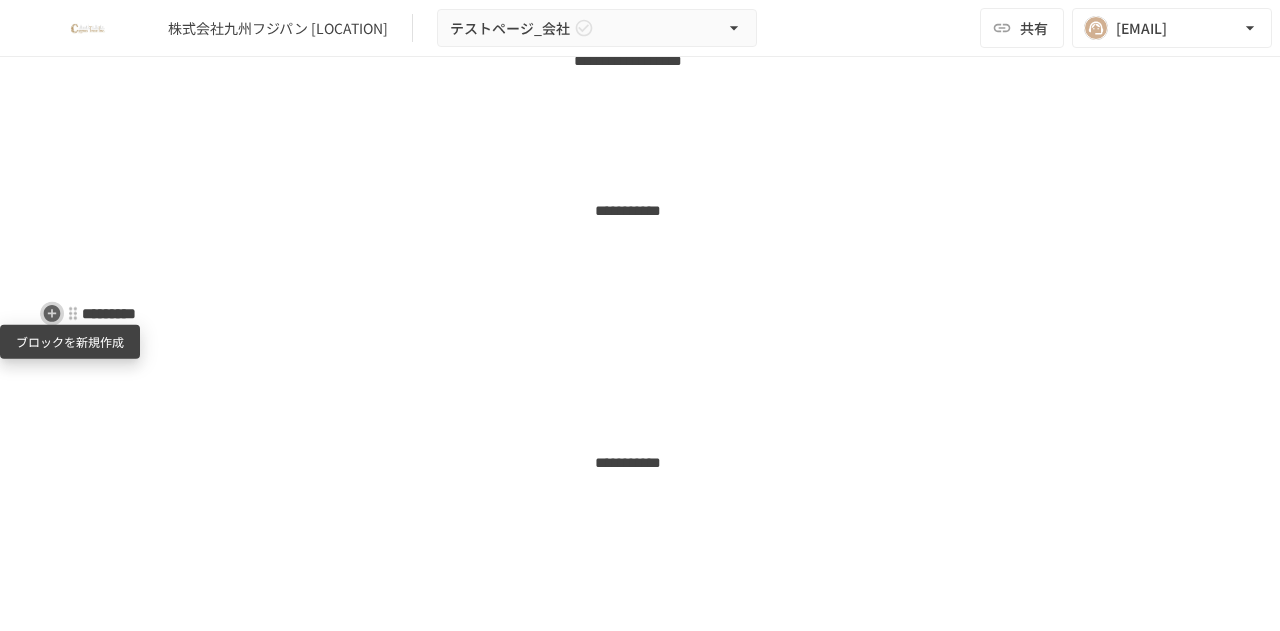 click 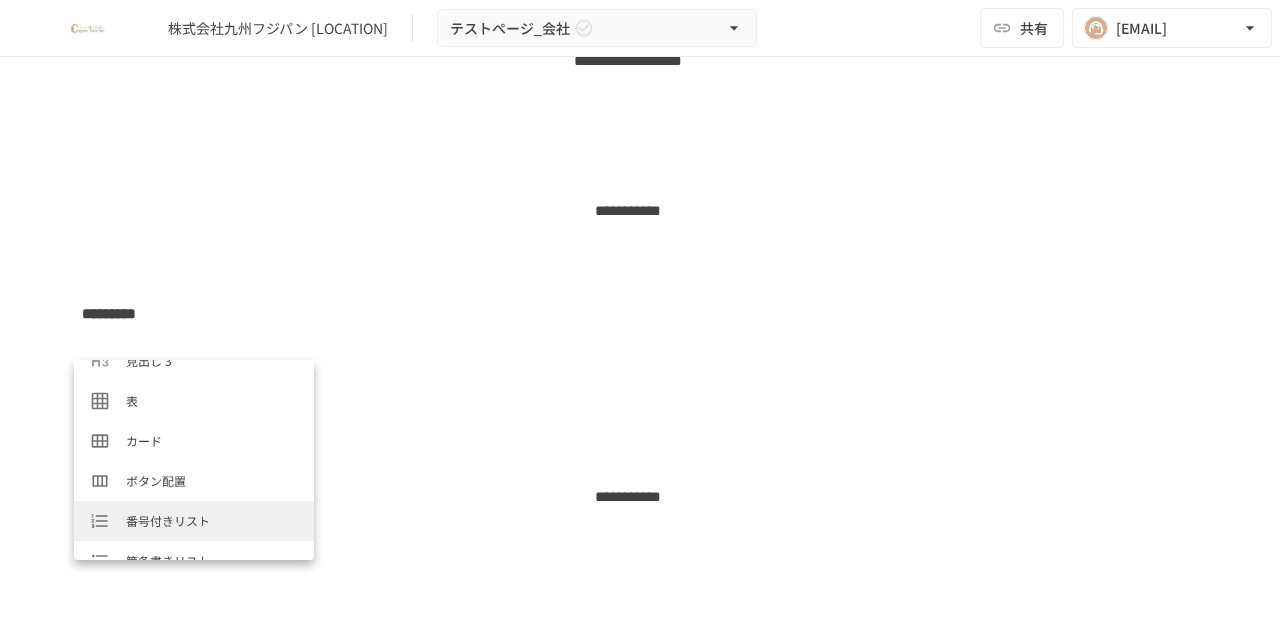 scroll, scrollTop: 166, scrollLeft: 0, axis: vertical 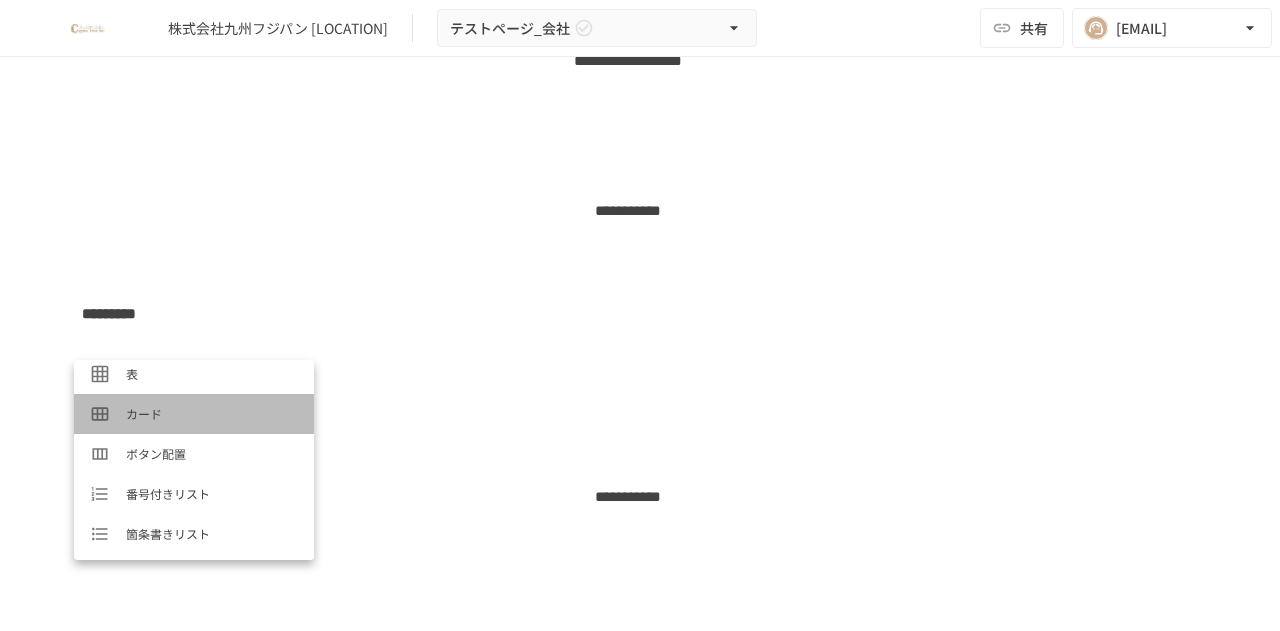 click on "カード" at bounding box center (194, 414) 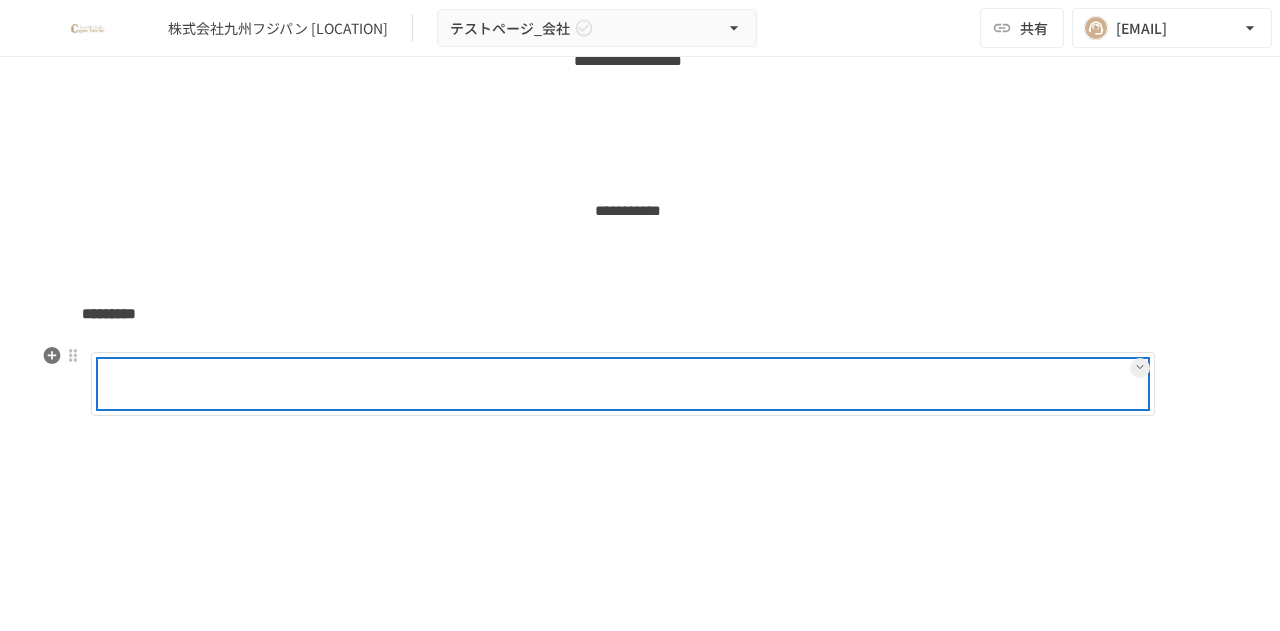 click at bounding box center [687, 384] 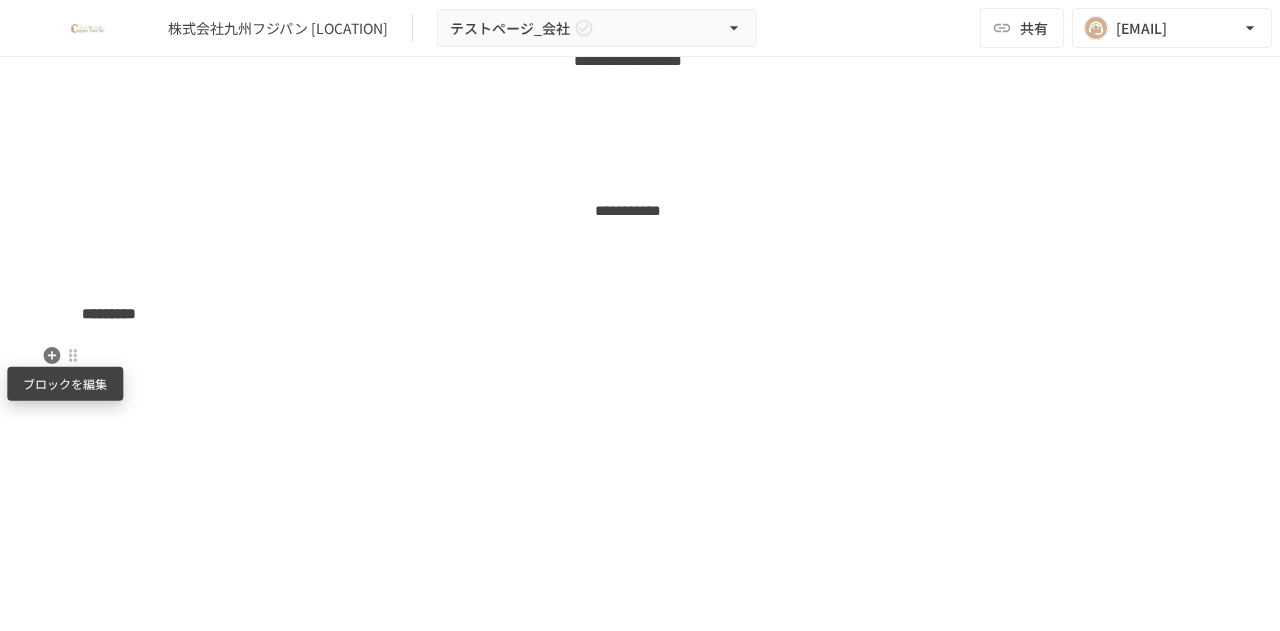 click at bounding box center (73, 355) 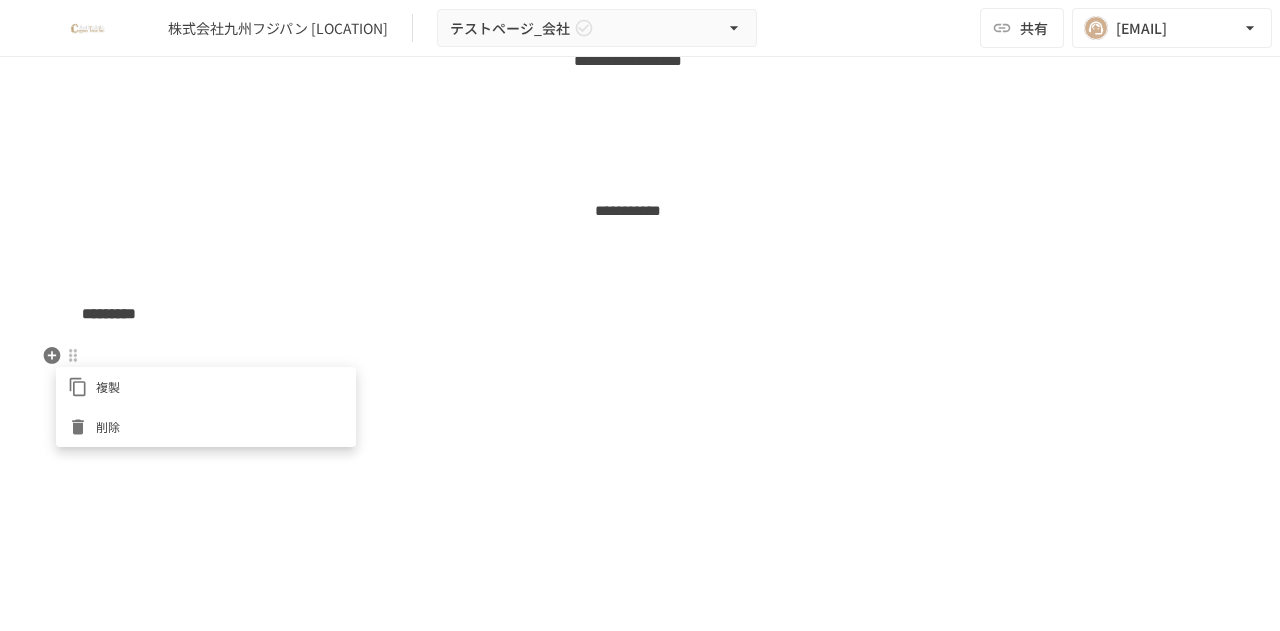 click at bounding box center [640, 315] 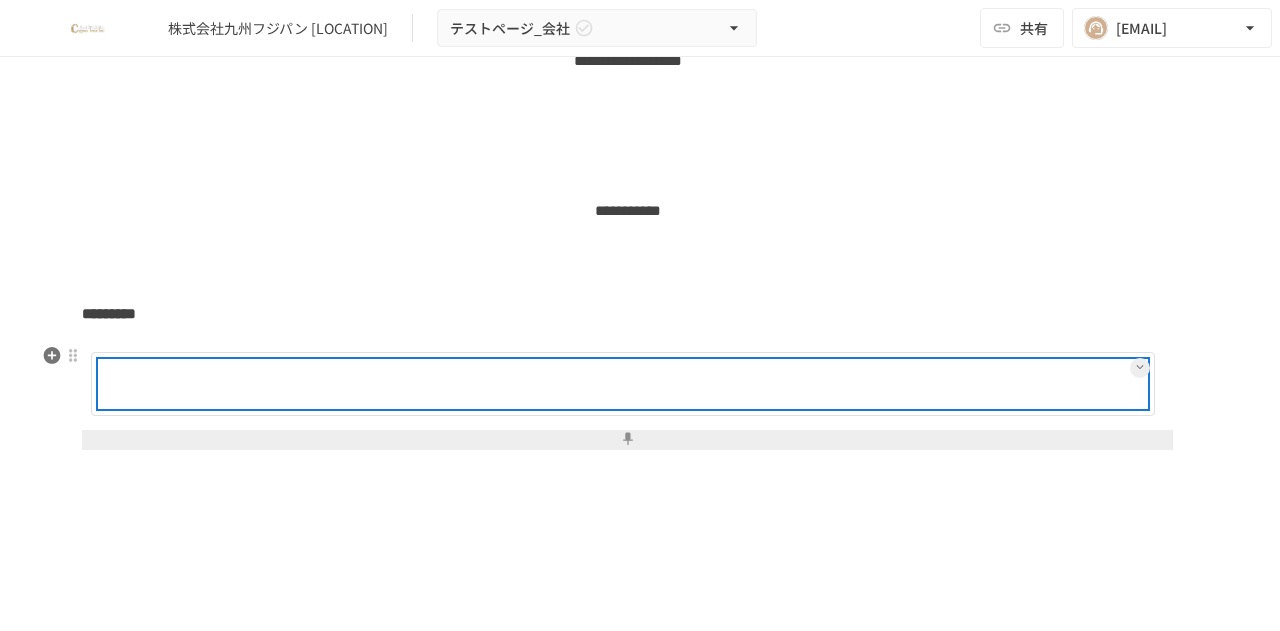 click at bounding box center (687, 384) 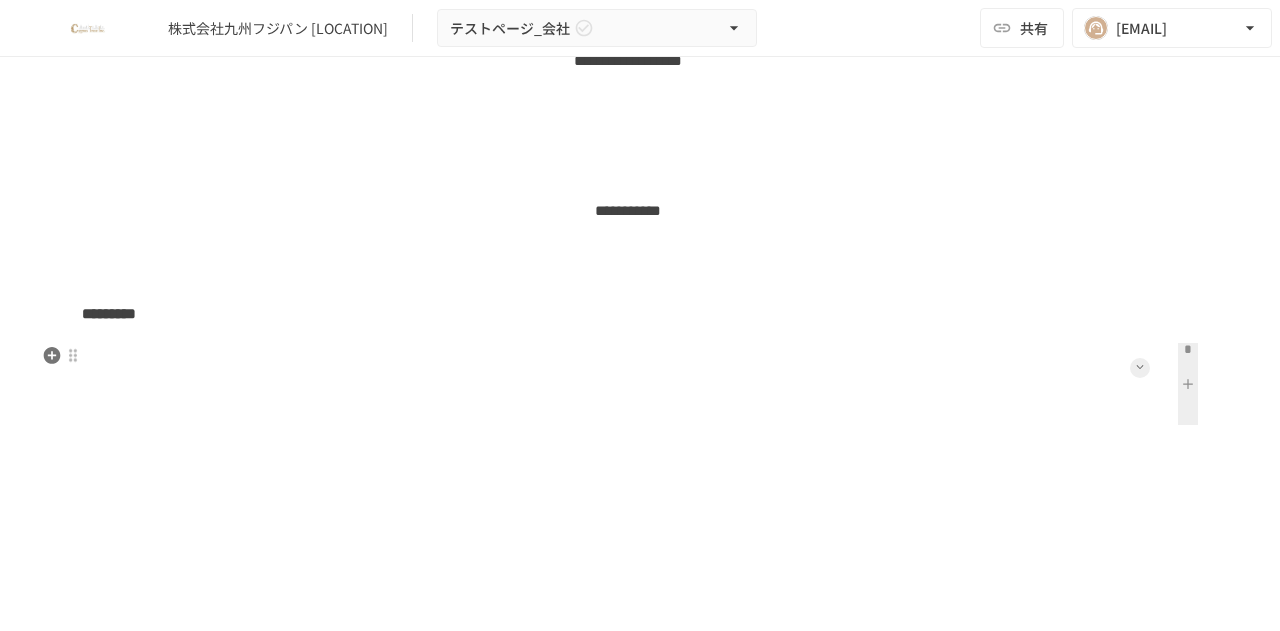 click at bounding box center [1140, 368] 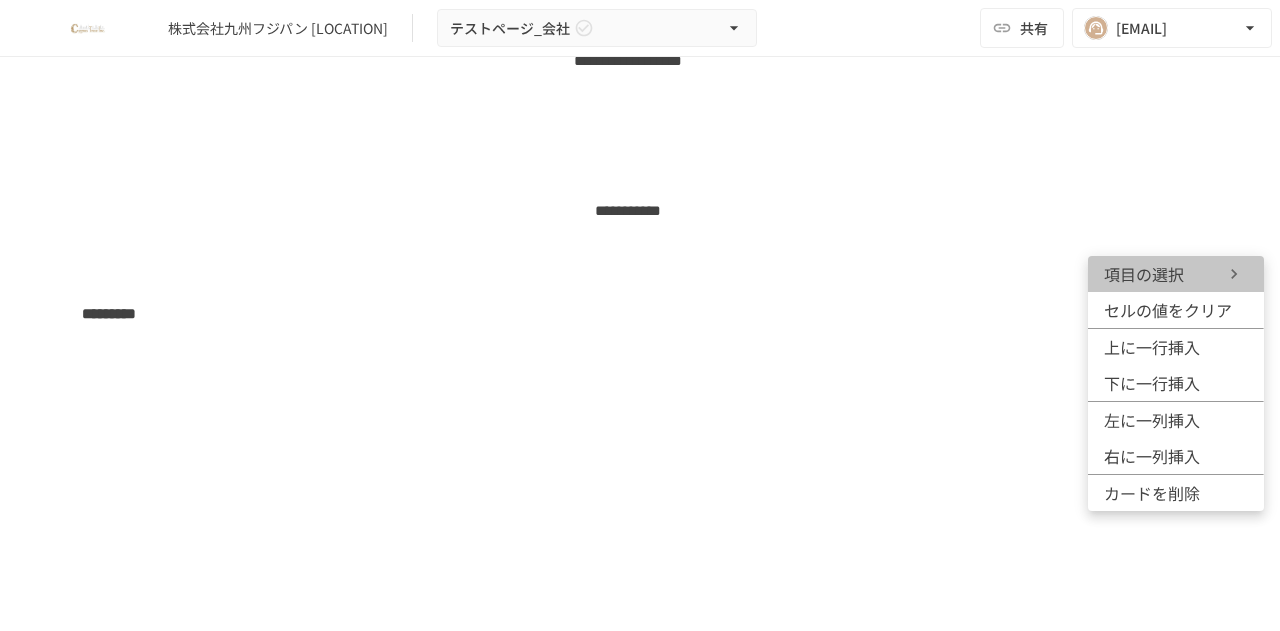 click on "項目の選択" at bounding box center (1164, 274) 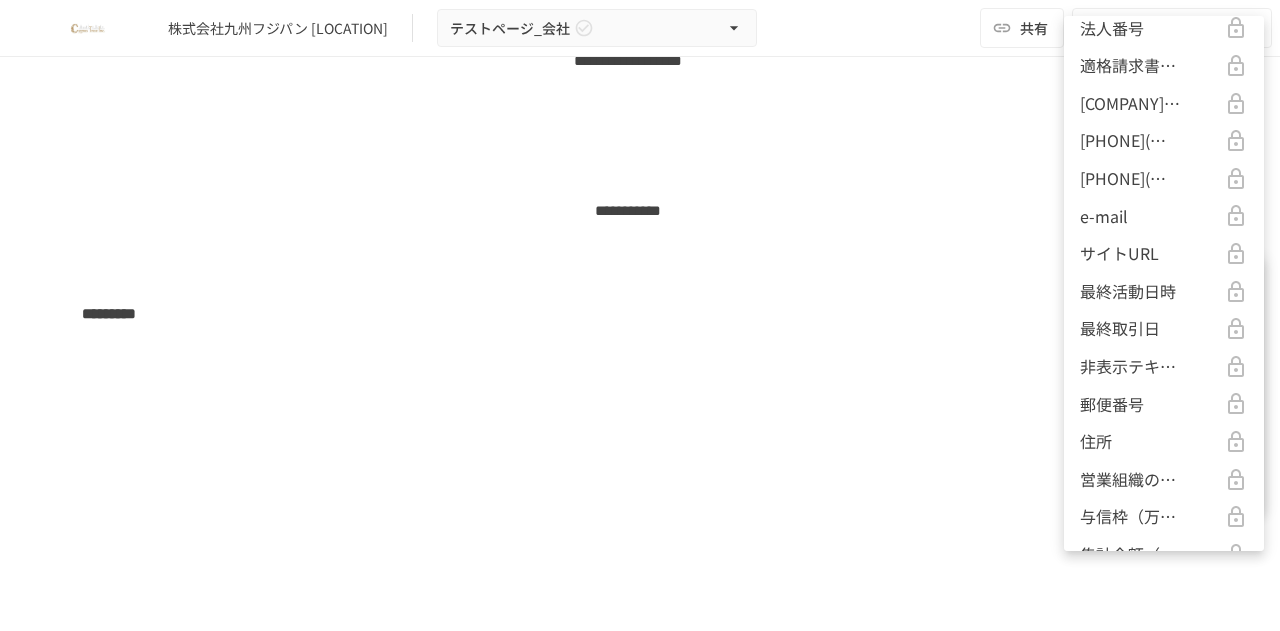 scroll, scrollTop: 0, scrollLeft: 0, axis: both 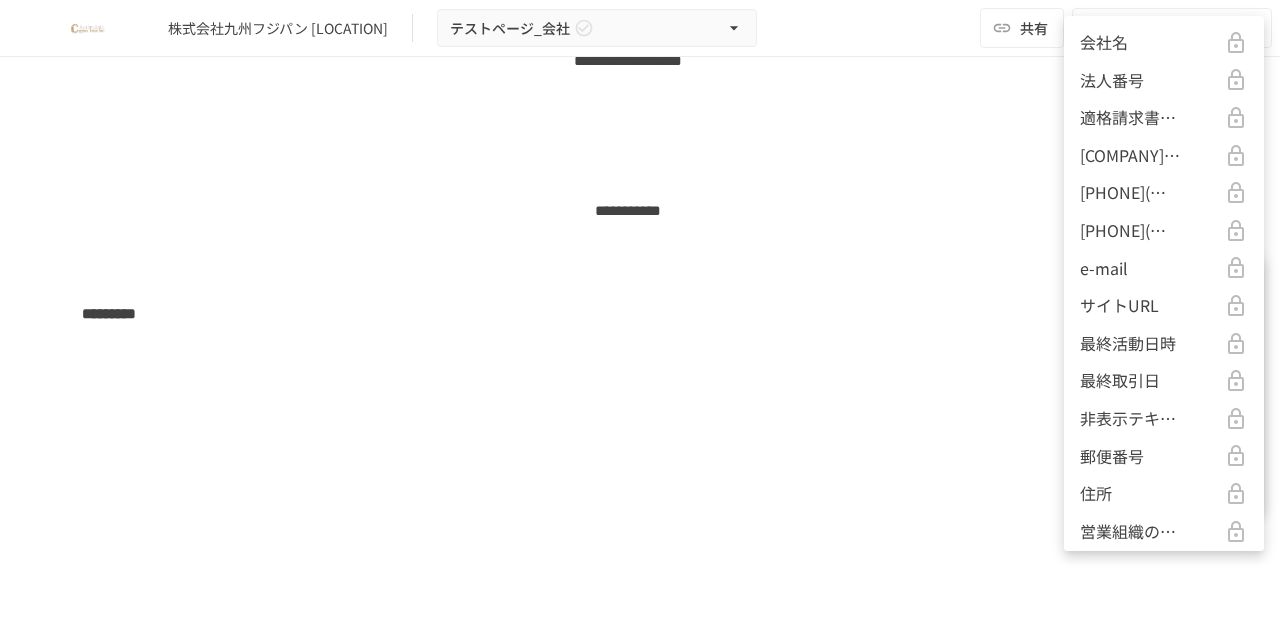 click on "会社名" at bounding box center (1164, 43) 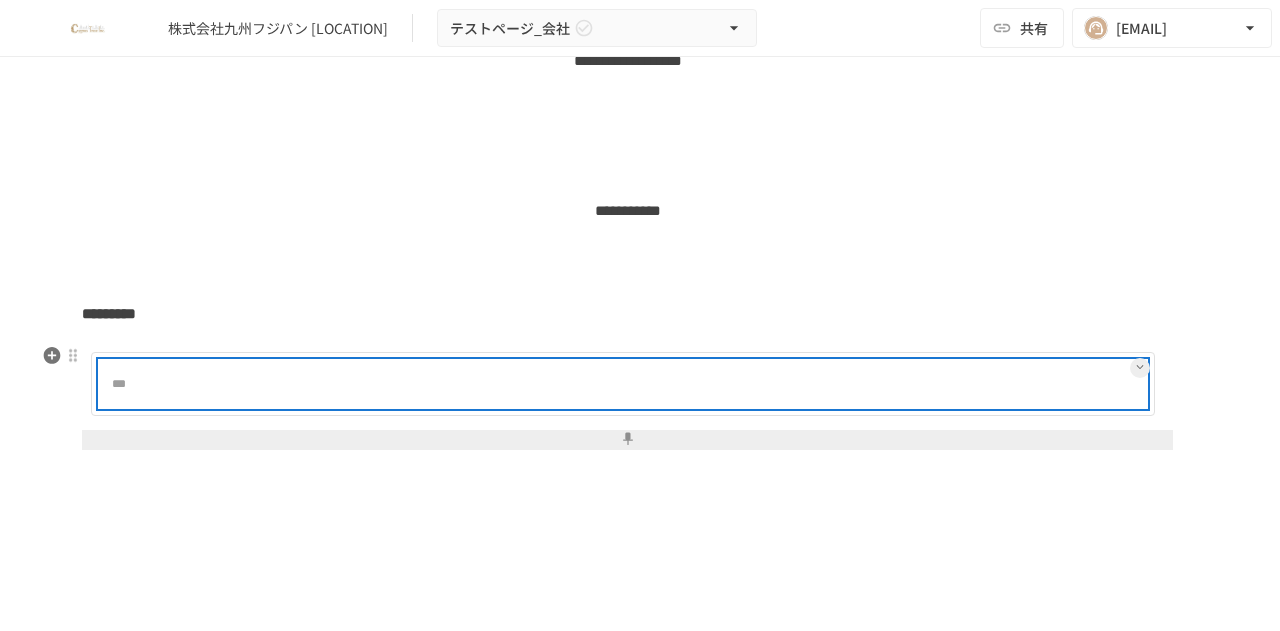 click at bounding box center (687, 384) 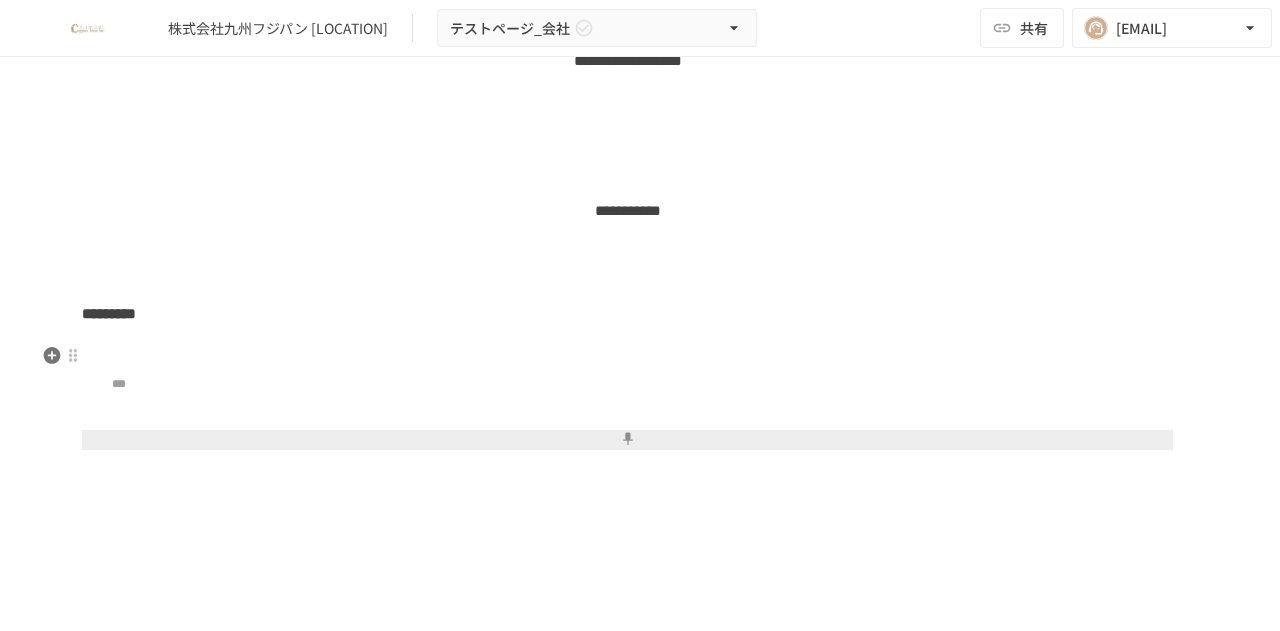click at bounding box center (627, 440) 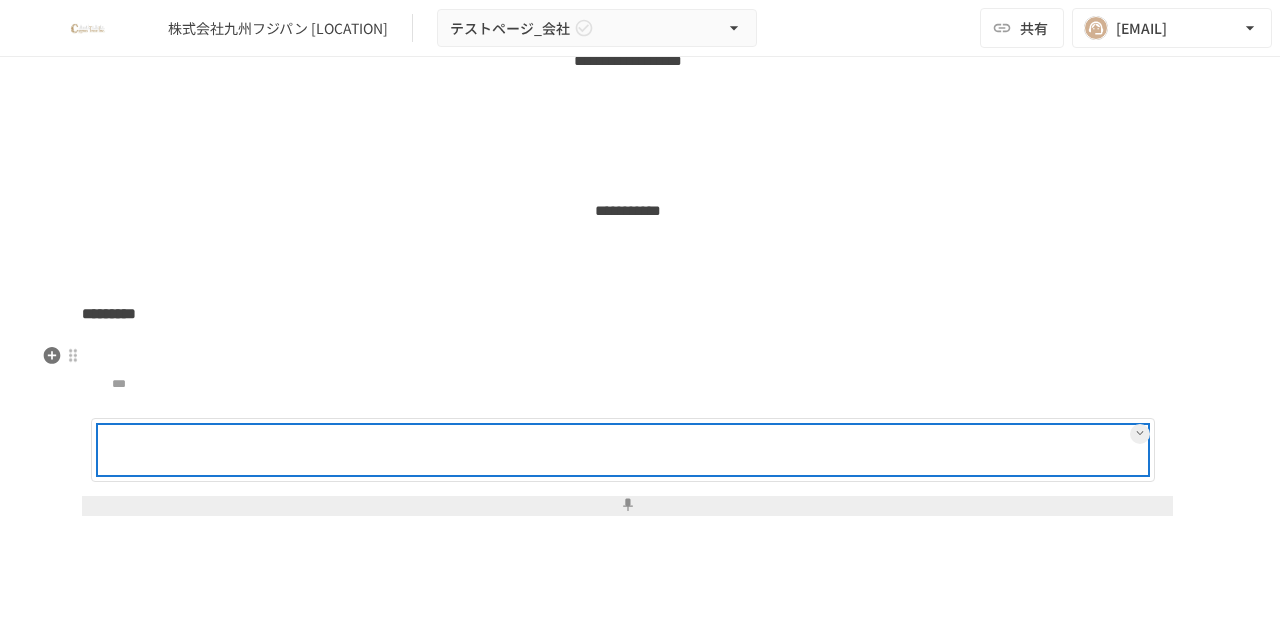 click at bounding box center (687, 450) 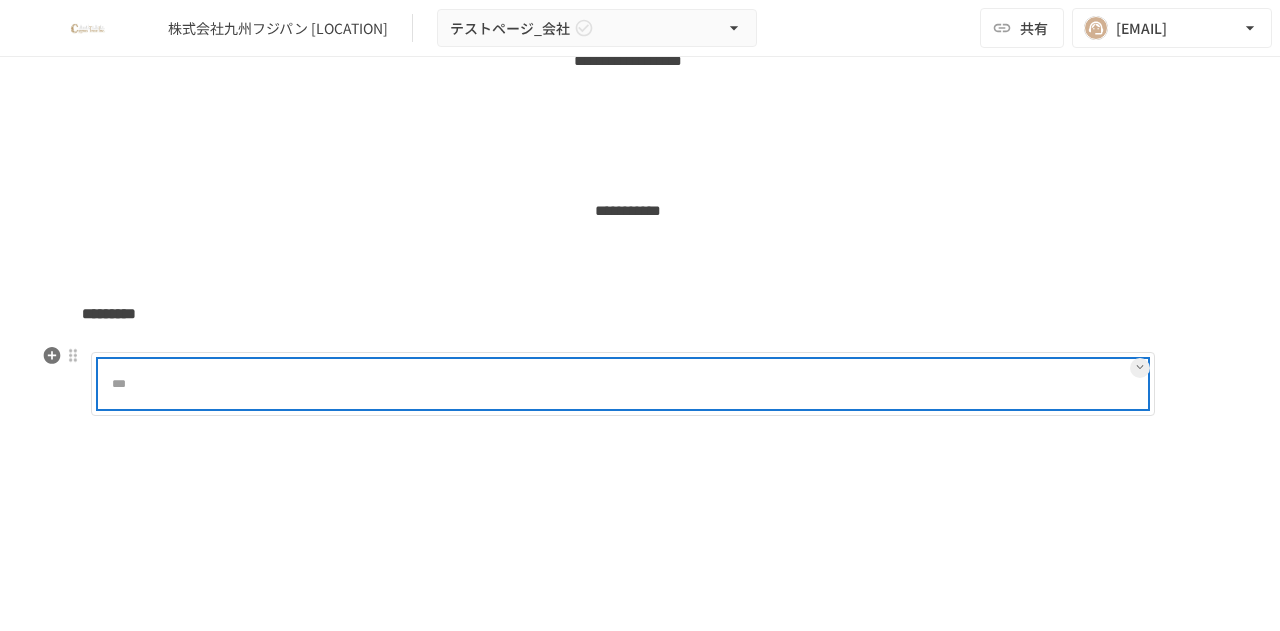 click at bounding box center [687, 384] 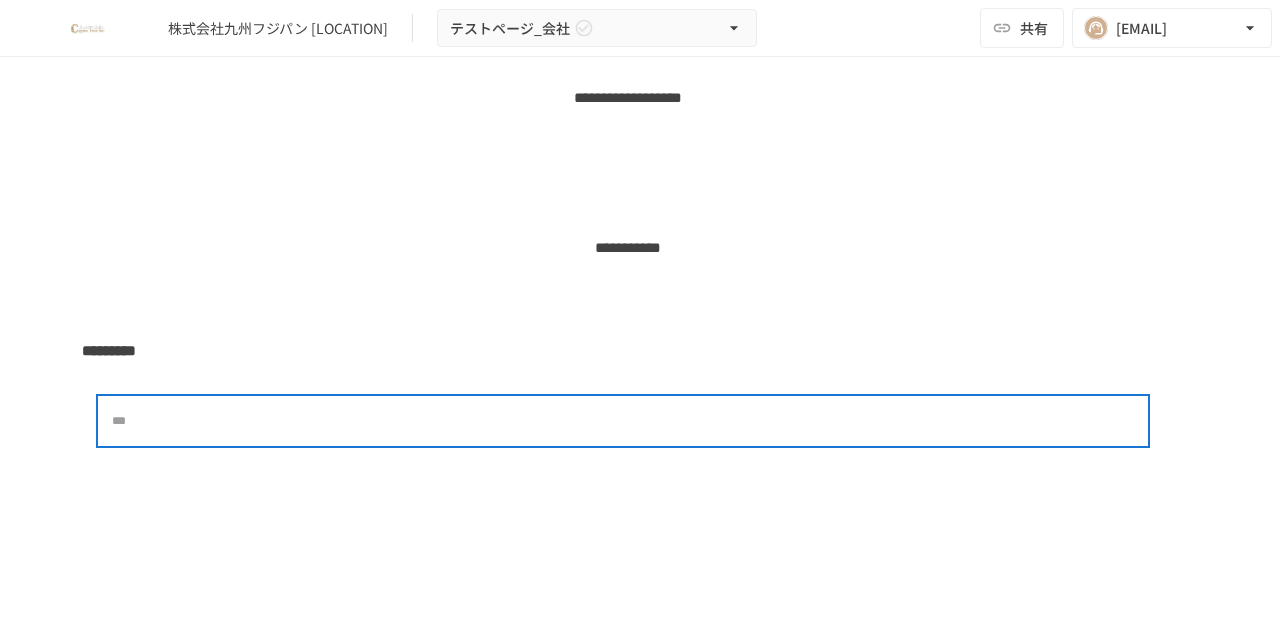 scroll, scrollTop: 0, scrollLeft: 0, axis: both 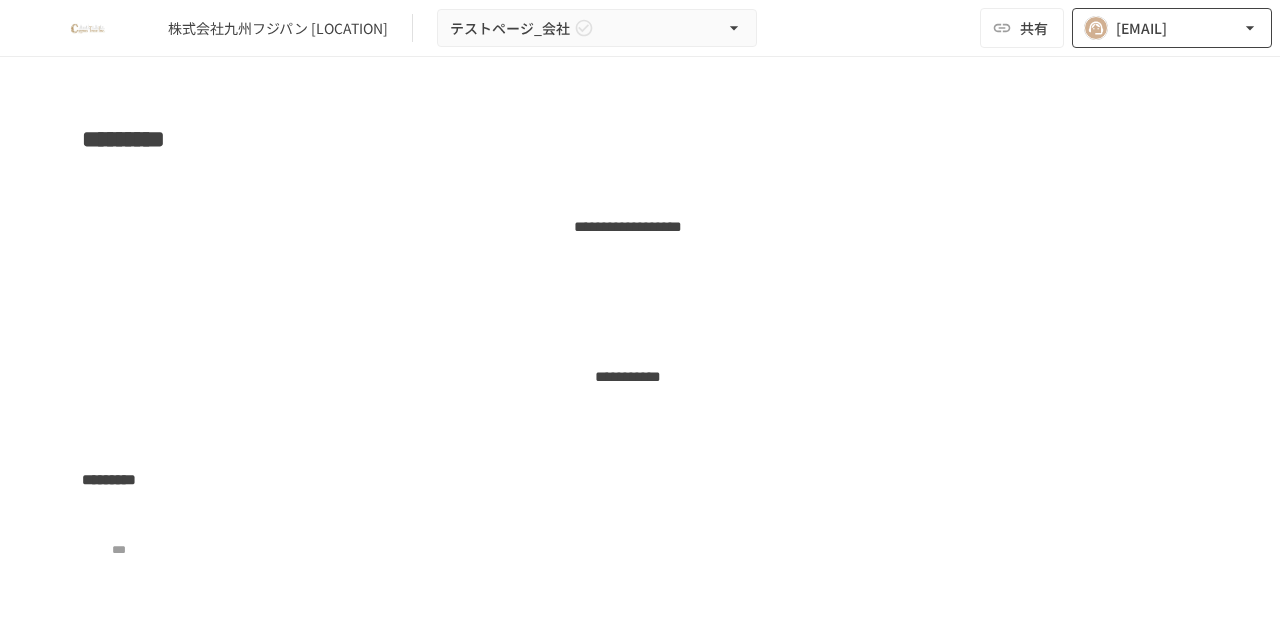 click on "[USERNAME]@[DOMAIN]" at bounding box center [1141, 28] 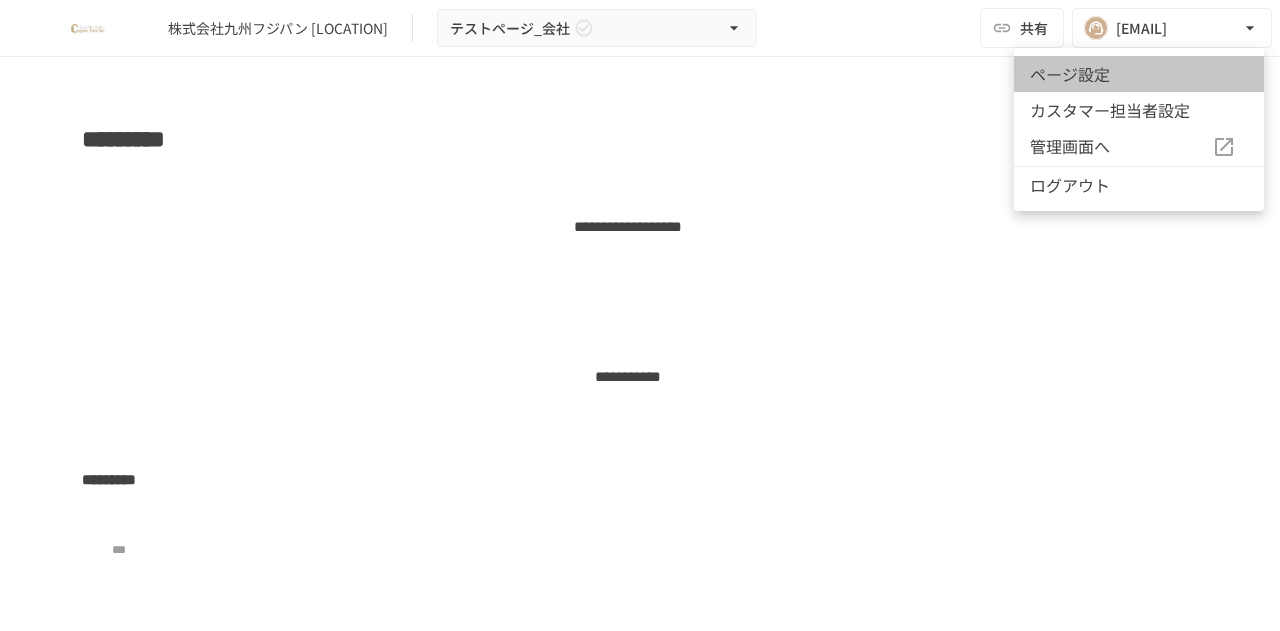 click on "ページ設定" at bounding box center [1139, 74] 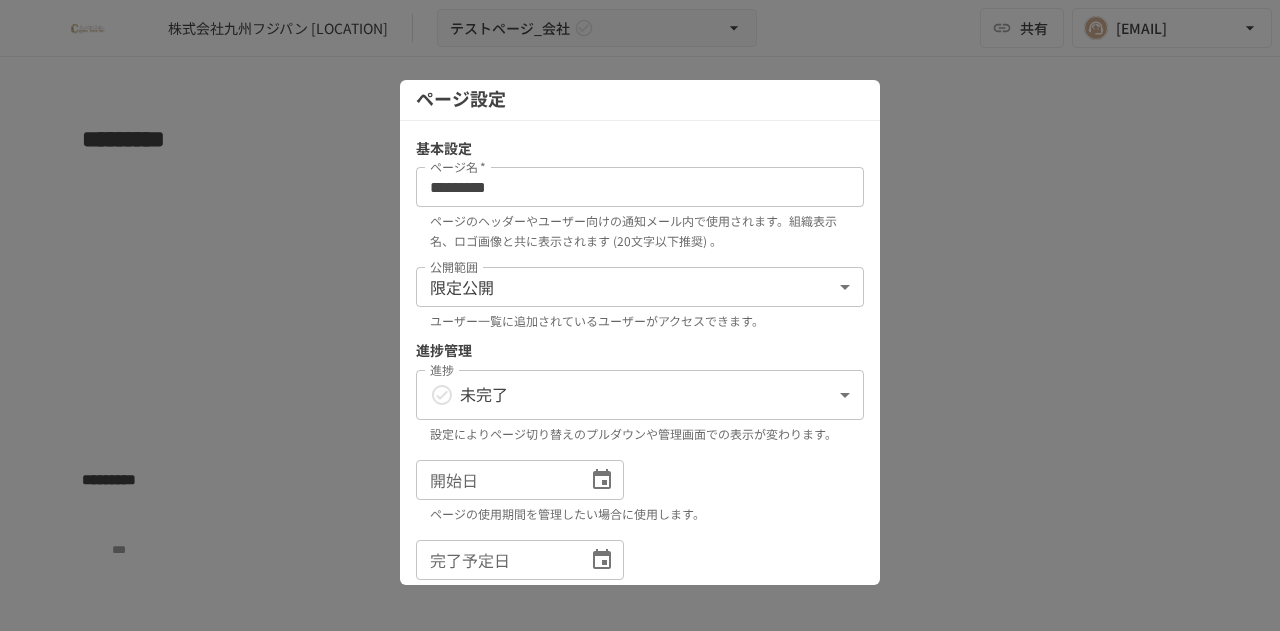 scroll, scrollTop: 0, scrollLeft: 0, axis: both 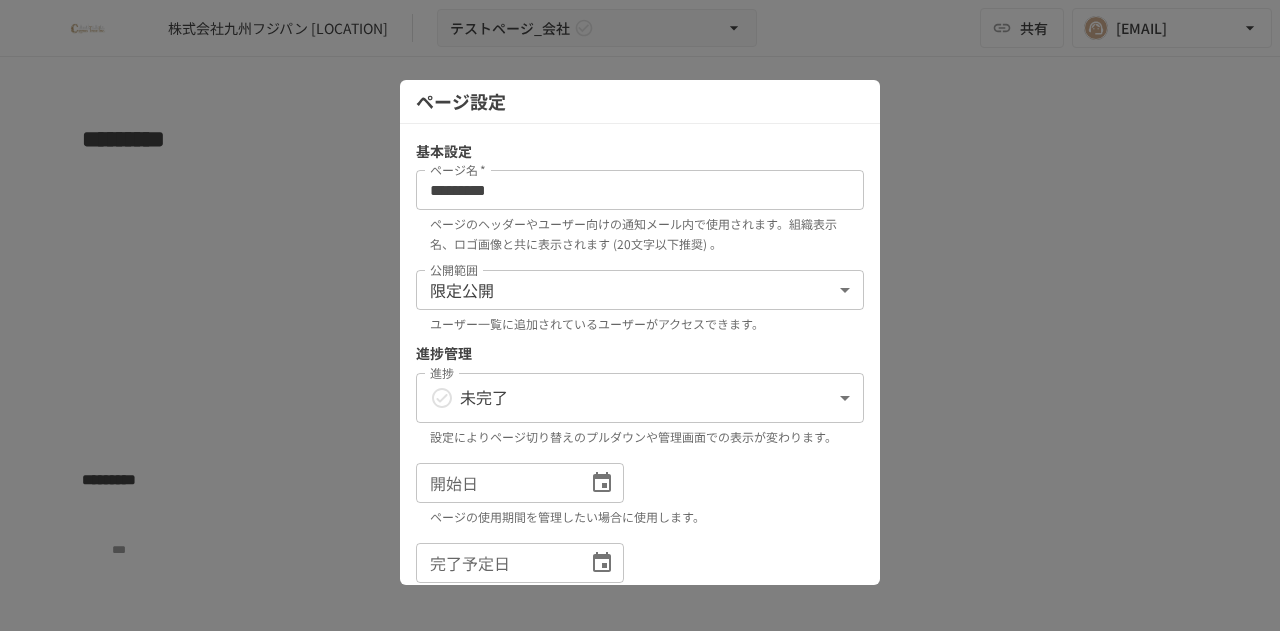click at bounding box center (640, 315) 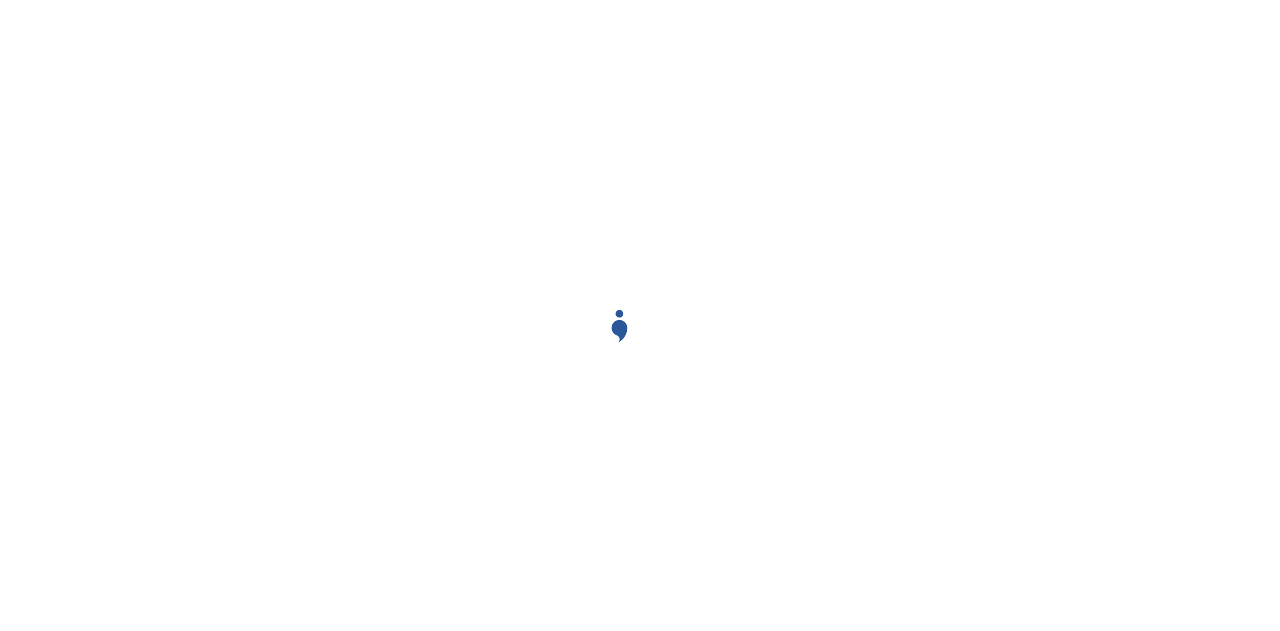 scroll, scrollTop: 0, scrollLeft: 0, axis: both 